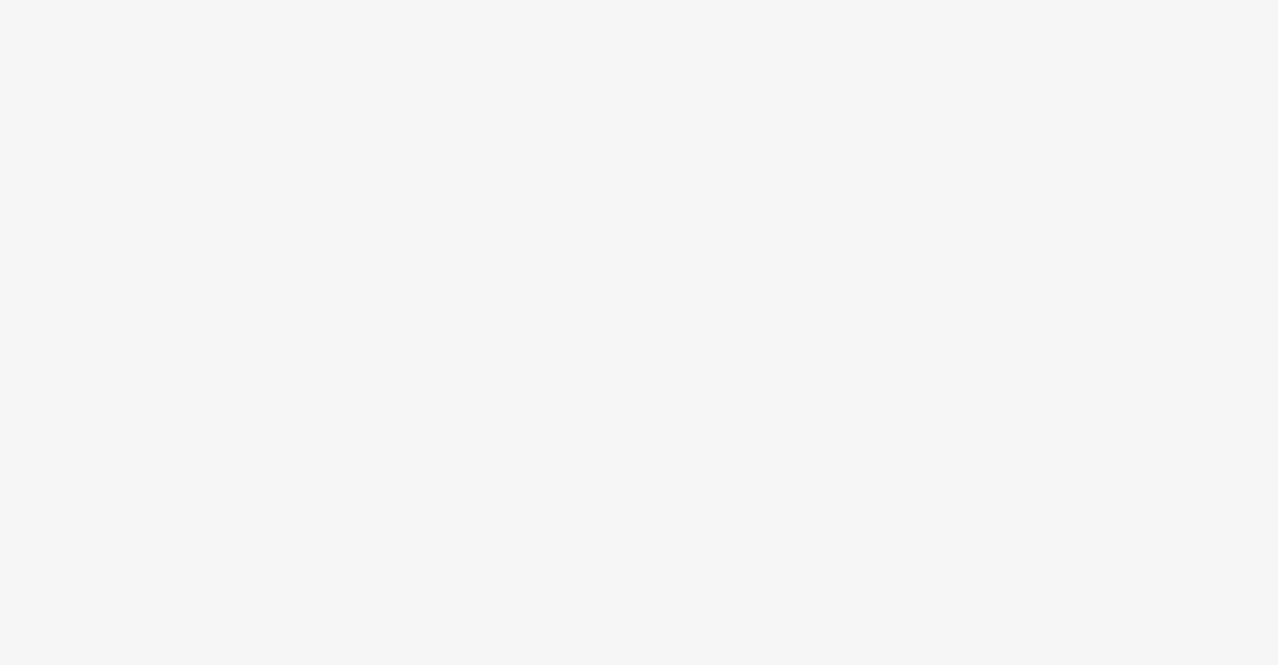 scroll, scrollTop: 0, scrollLeft: 0, axis: both 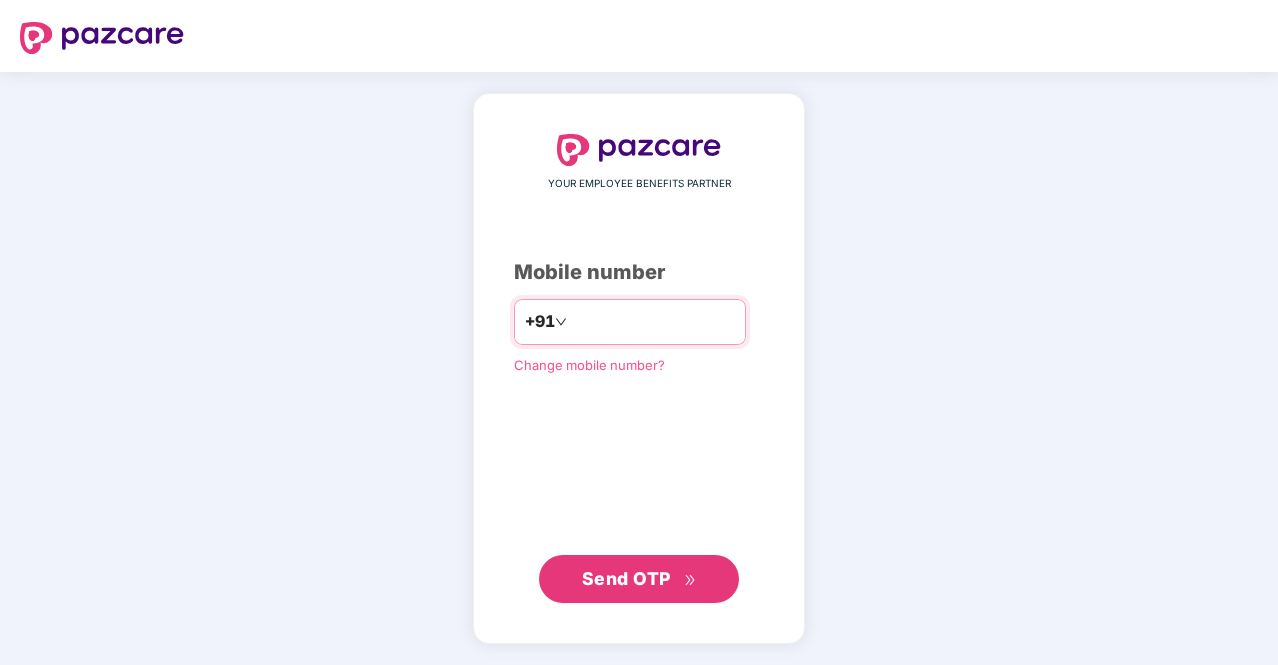 click at bounding box center [653, 322] 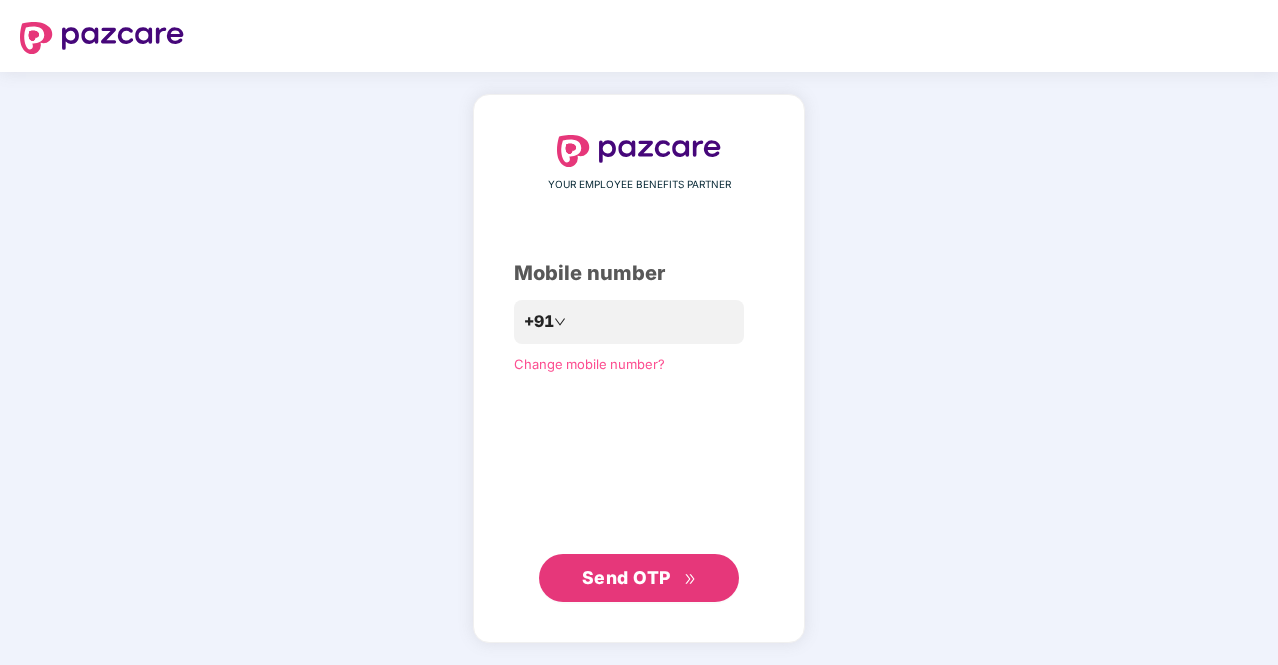 click on "Send OTP" at bounding box center [639, 578] 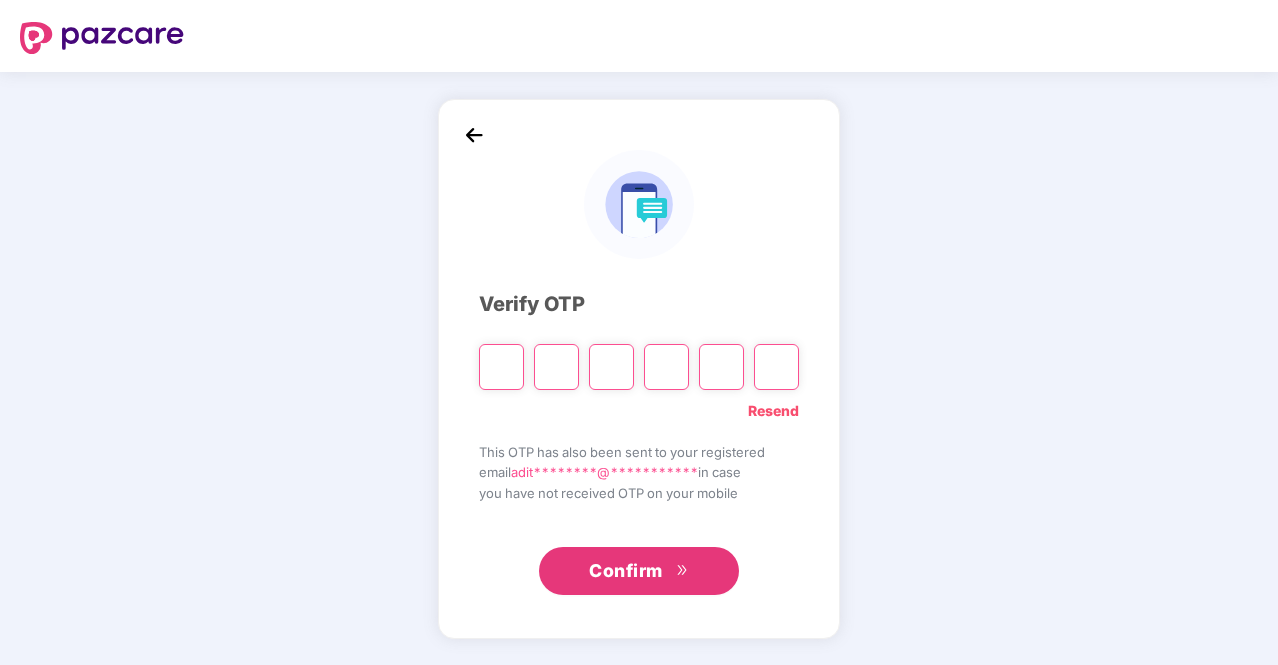 type on "*" 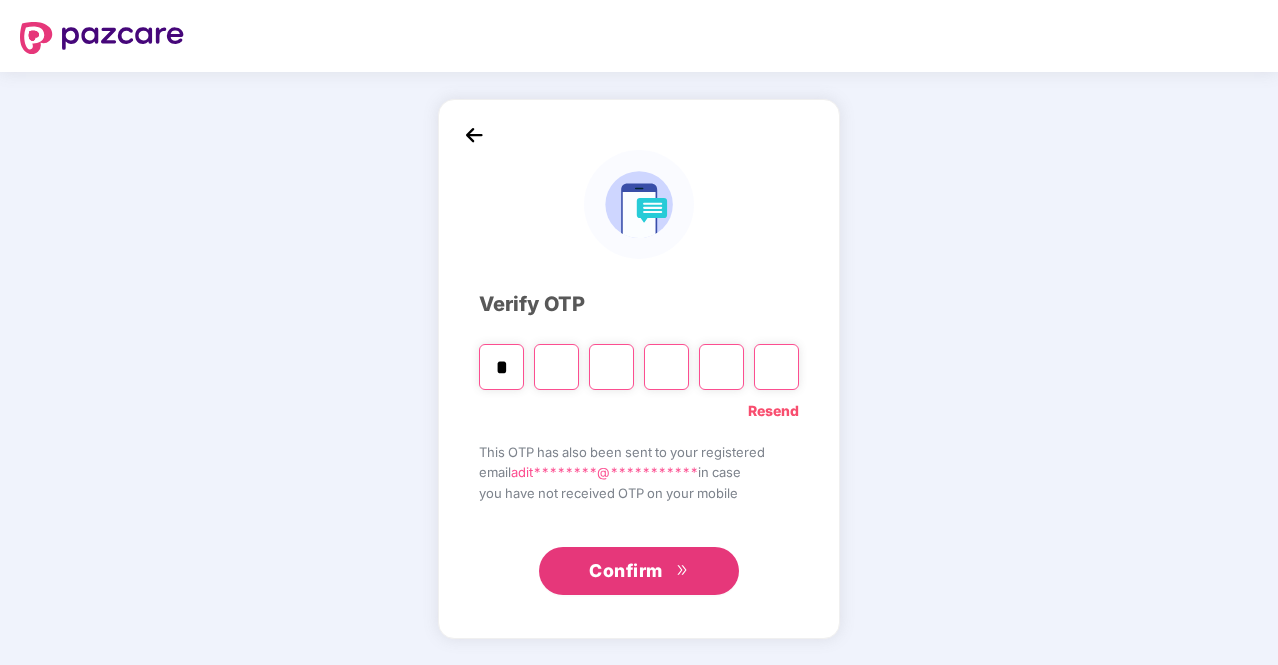 type on "*" 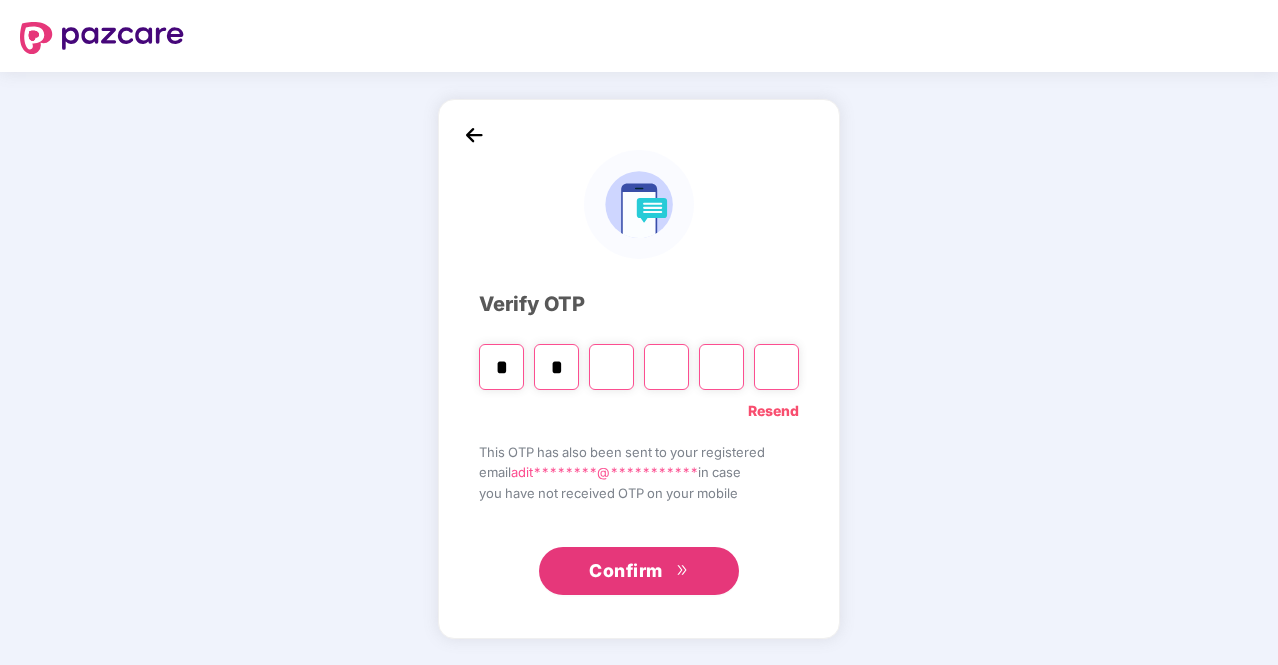 type on "*" 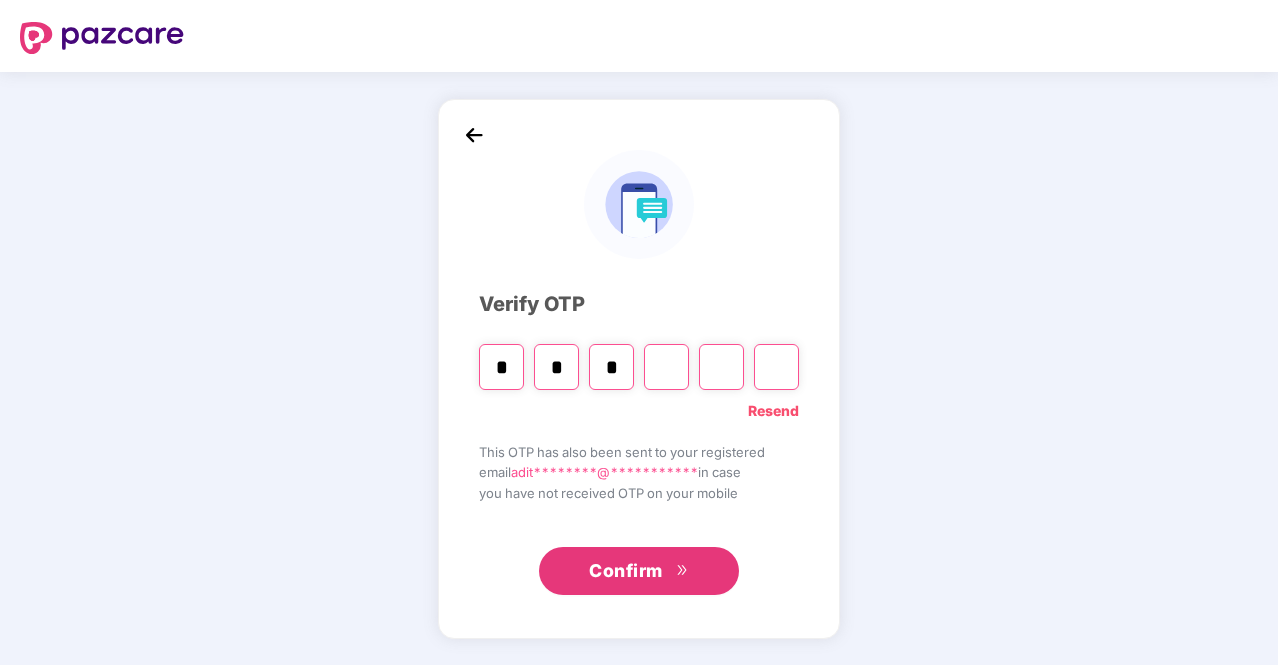 type on "*" 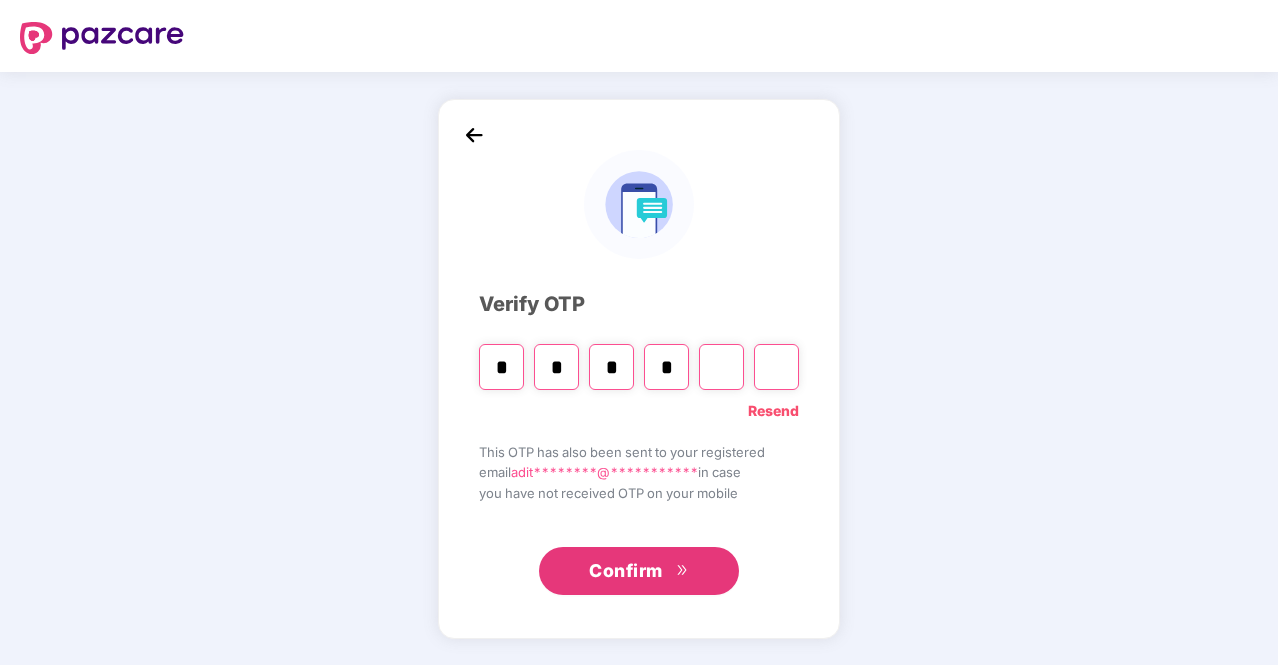 type on "*" 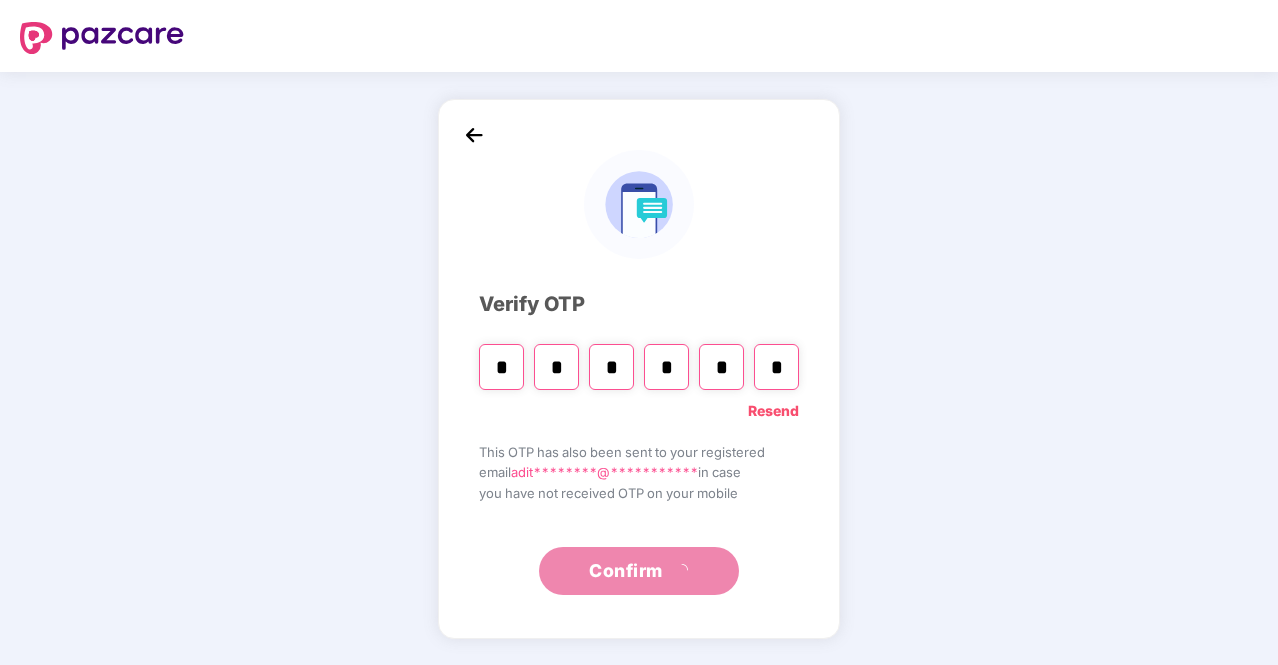 type on "*" 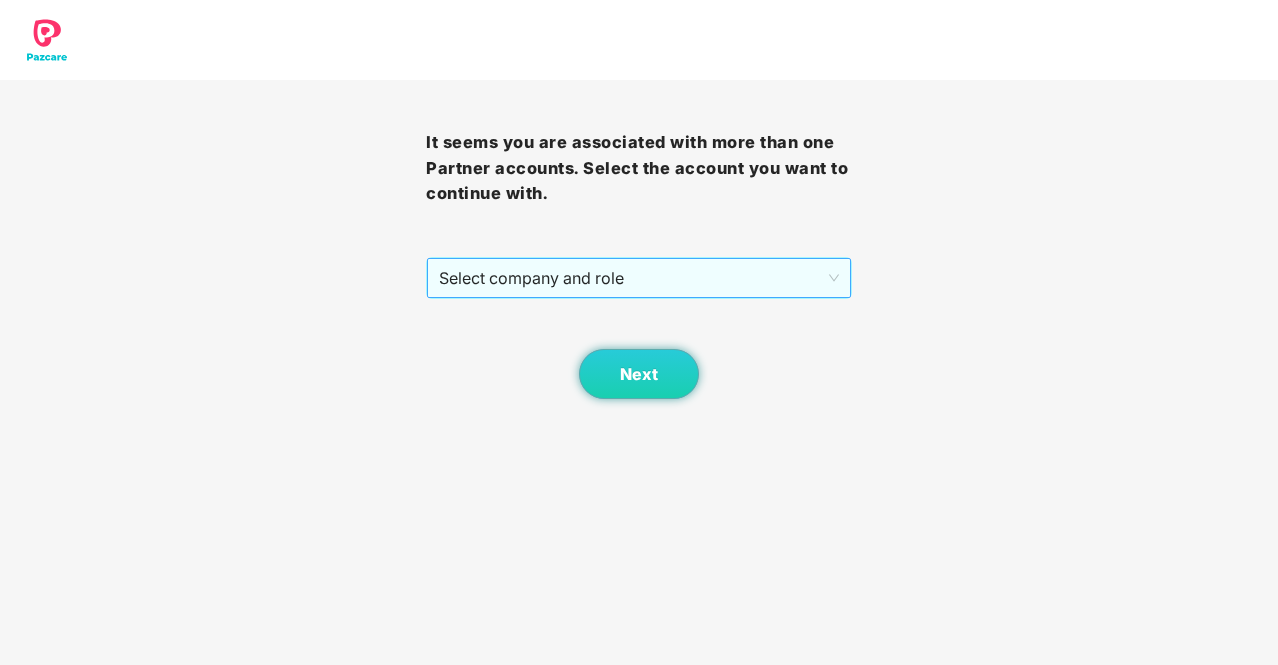 click on "Select company and role" at bounding box center [639, 278] 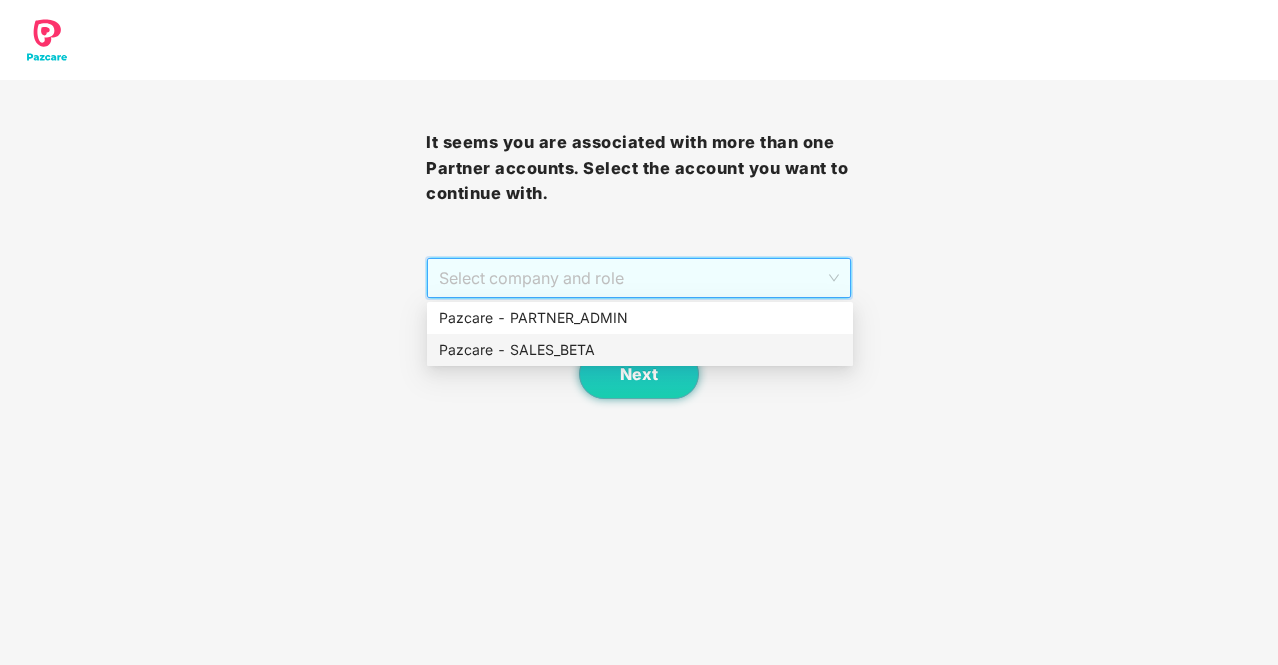 click on "Pazcare - SALES_BETA" at bounding box center (640, 350) 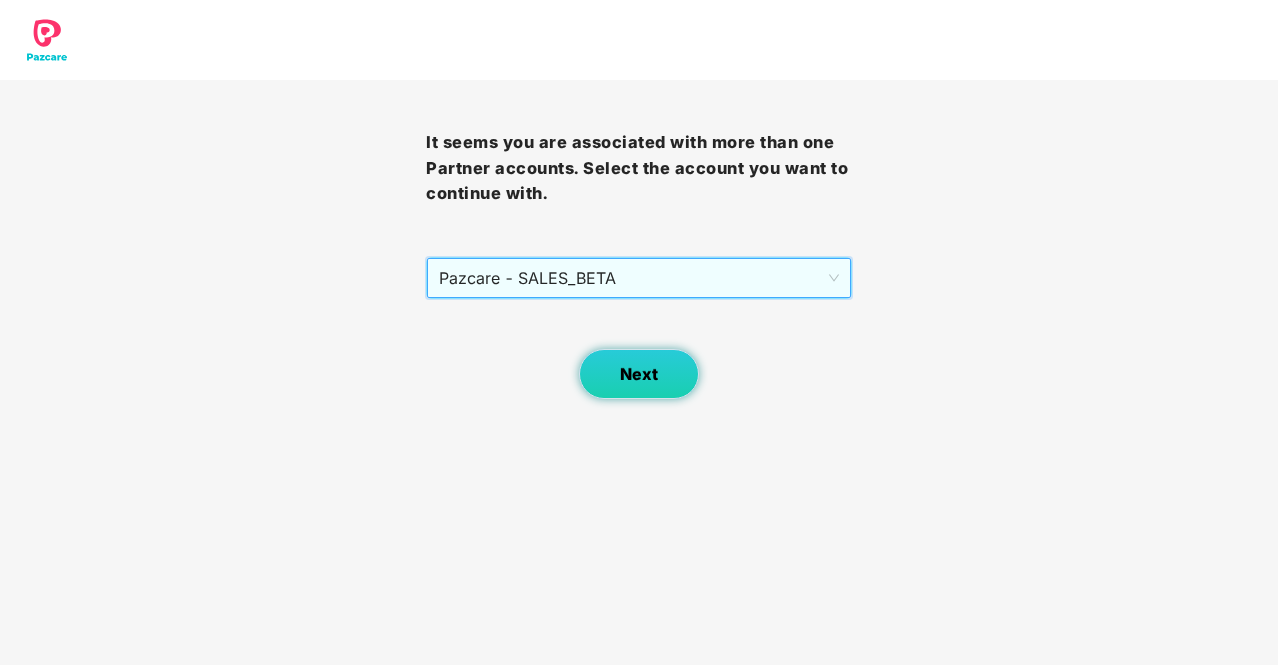 click on "Next" at bounding box center (639, 374) 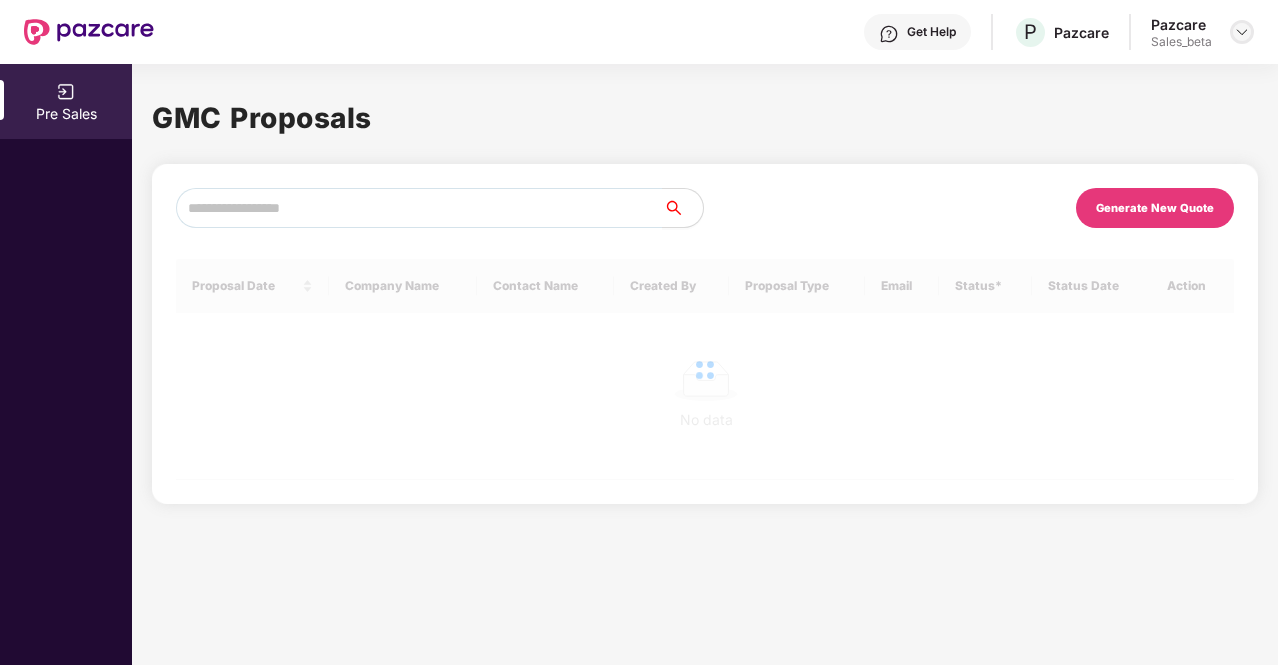 click at bounding box center (1242, 32) 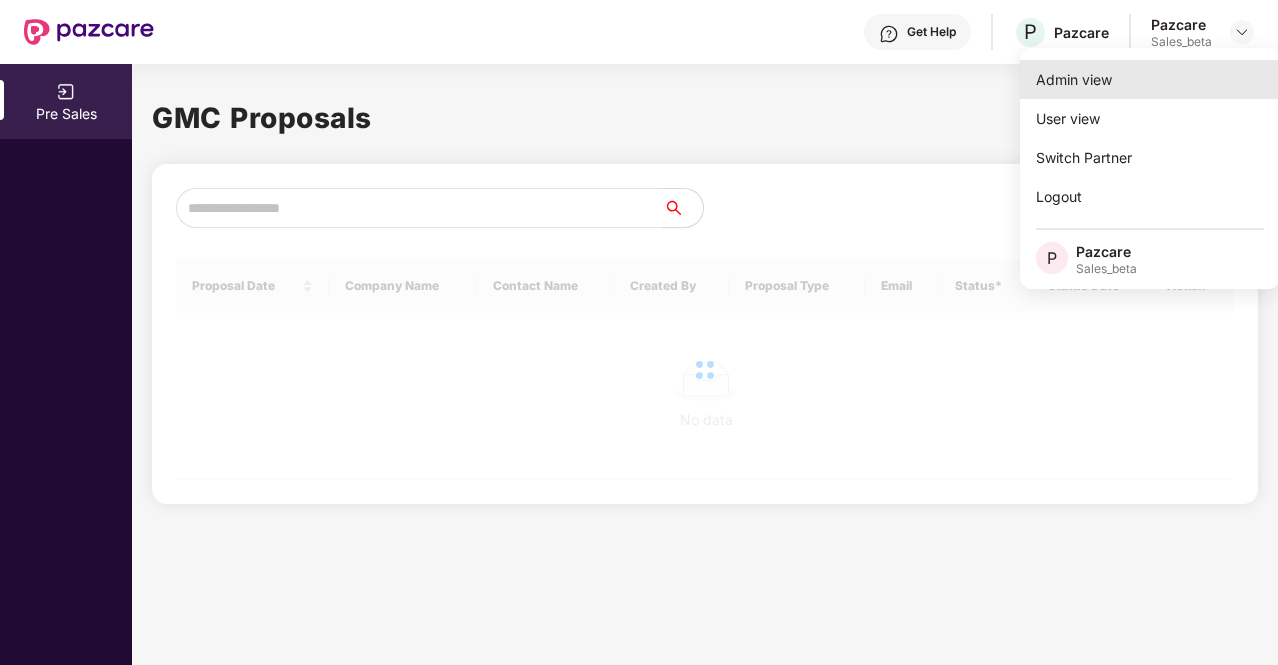 click on "Admin view" at bounding box center [1150, 79] 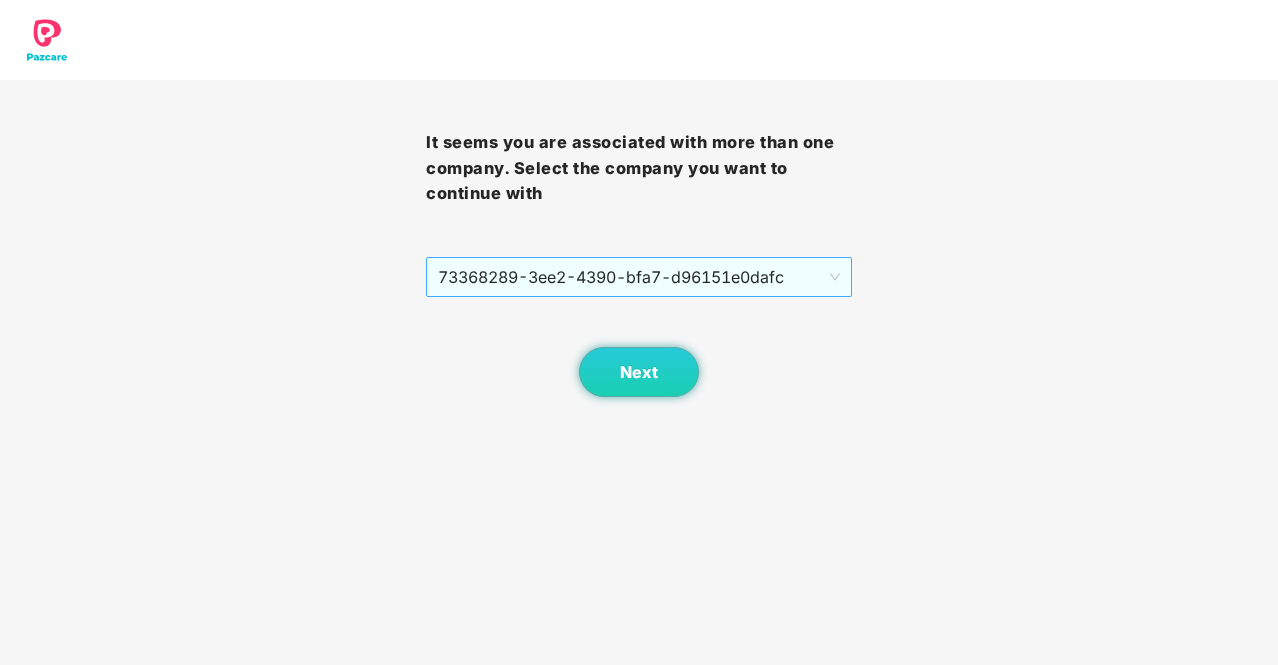 click on "73368289-3ee2-4390-bfa7-d96151e0dafc" at bounding box center [639, 277] 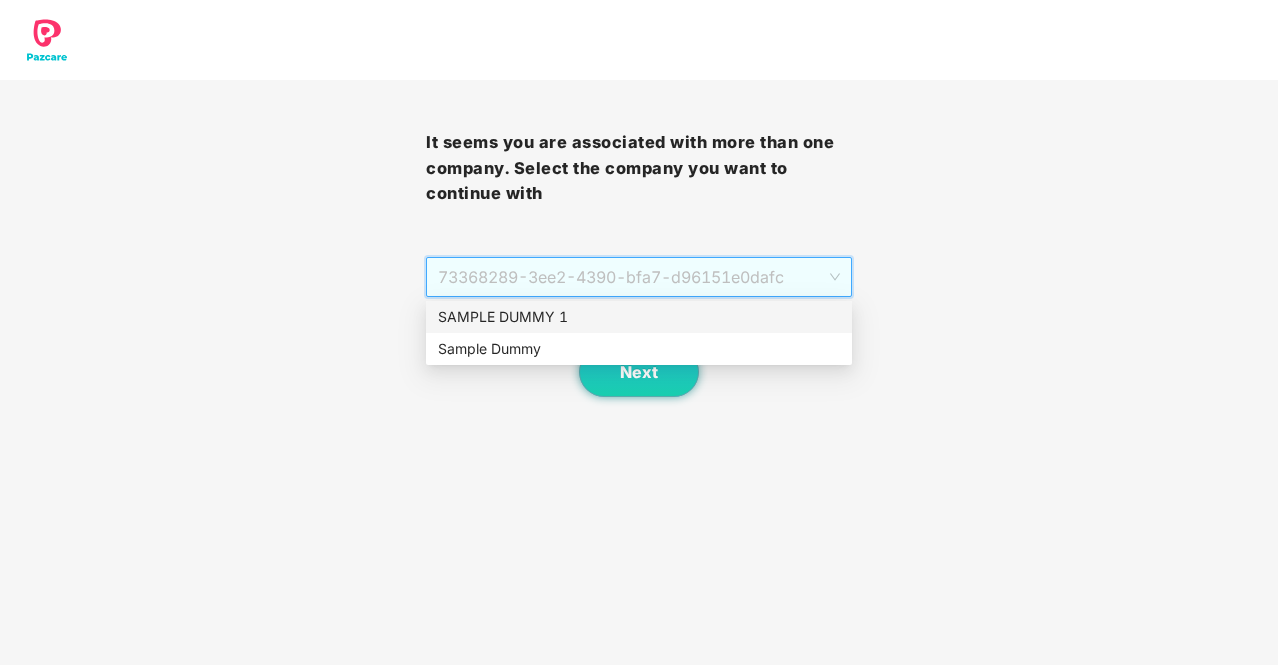 click on "SAMPLE DUMMY 1" at bounding box center [639, 317] 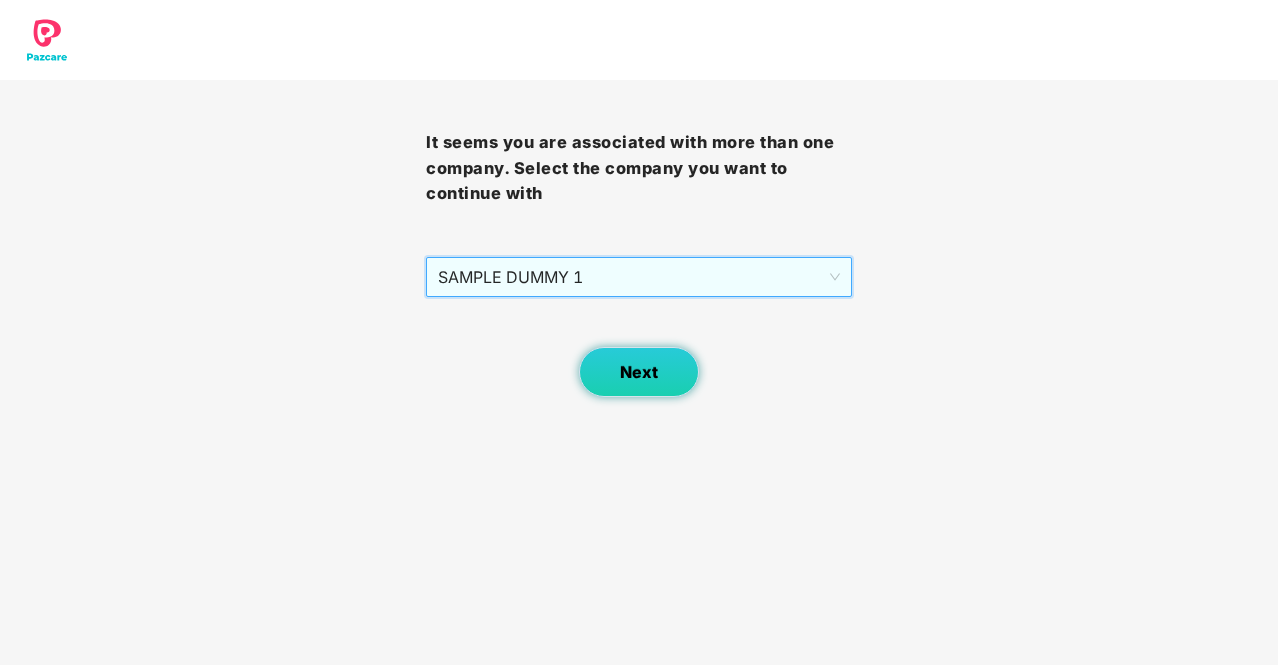 click on "Next" at bounding box center (639, 372) 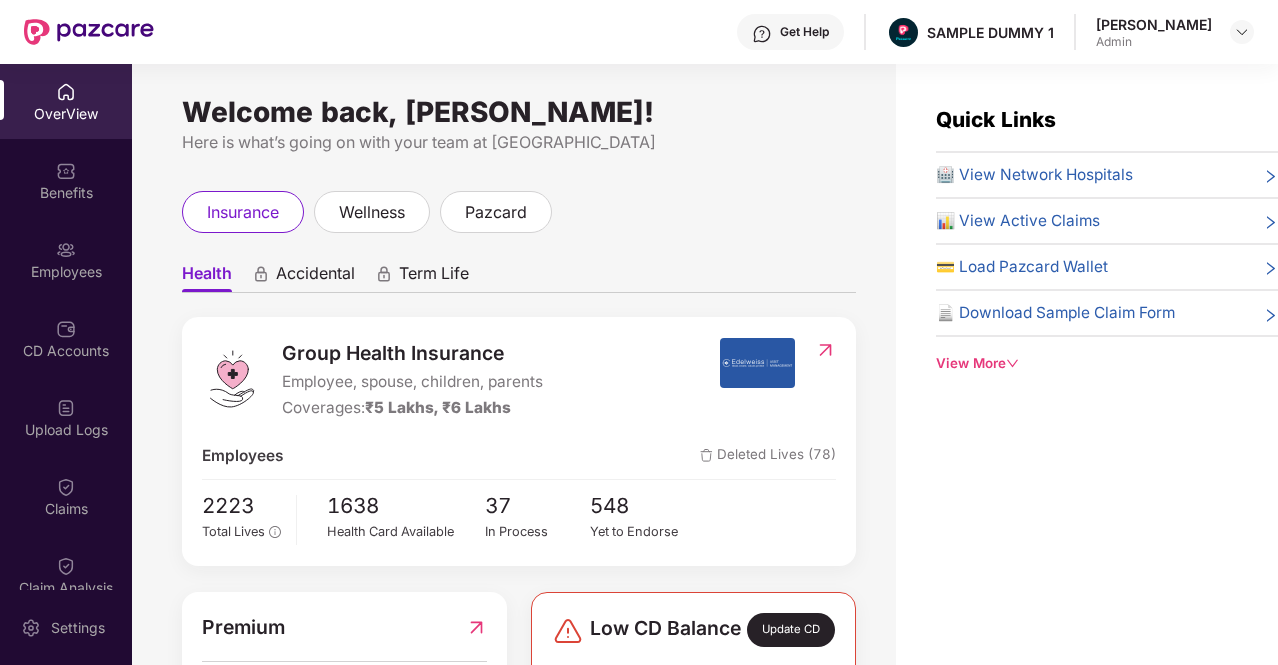 scroll, scrollTop: 0, scrollLeft: 0, axis: both 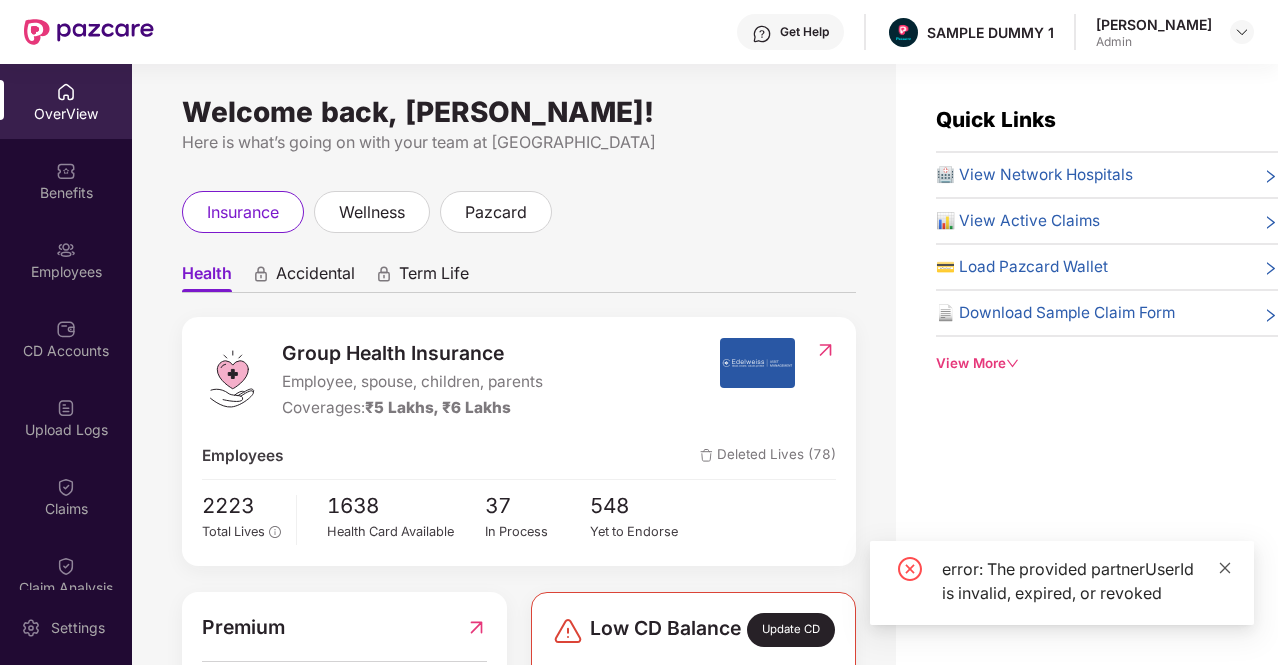 click 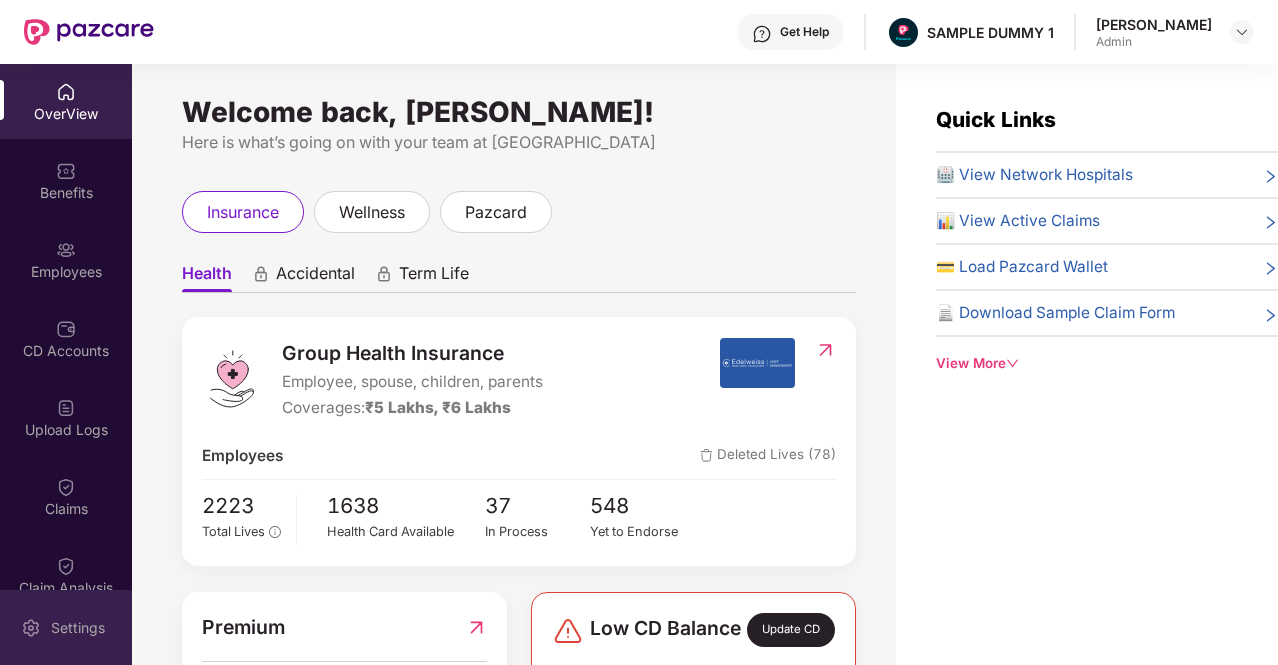 click on "Settings" at bounding box center (78, 628) 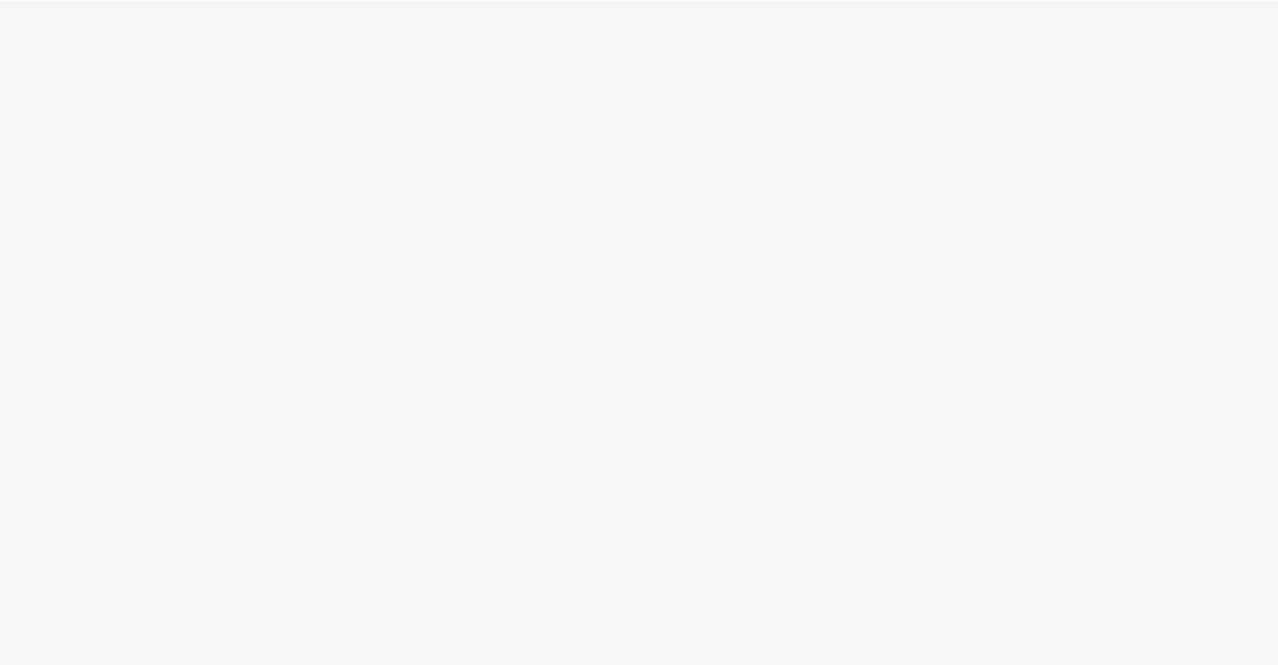 scroll, scrollTop: 0, scrollLeft: 0, axis: both 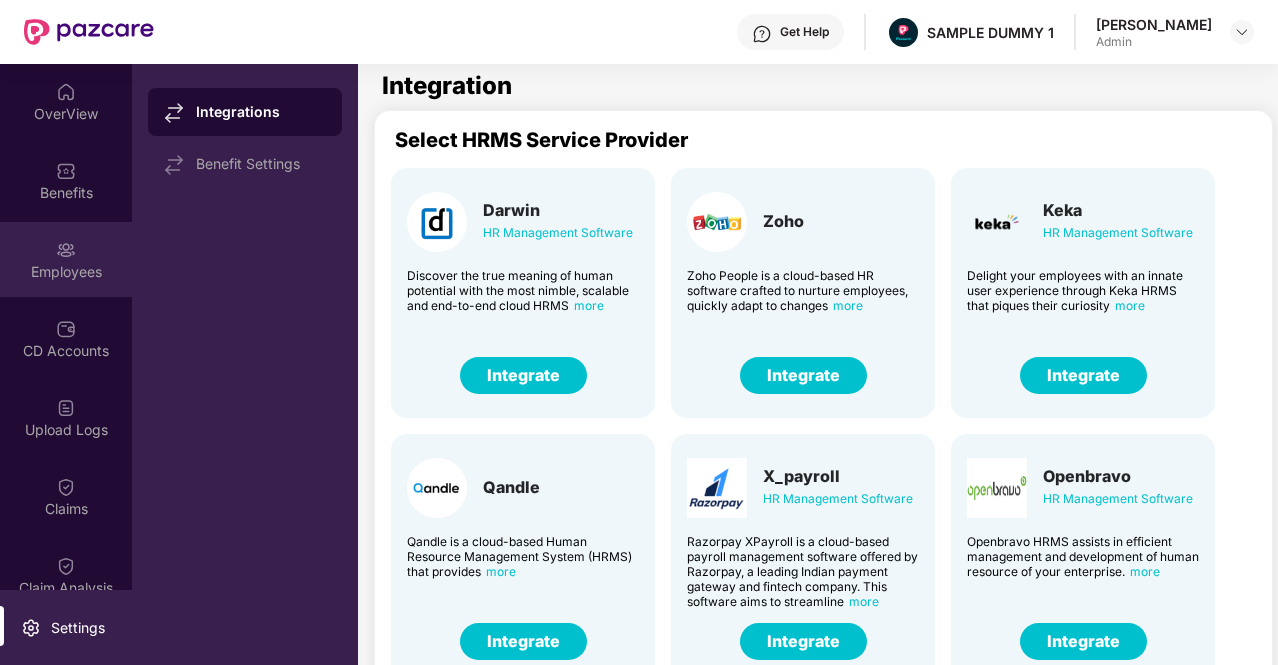 click on "Employees" at bounding box center [66, 272] 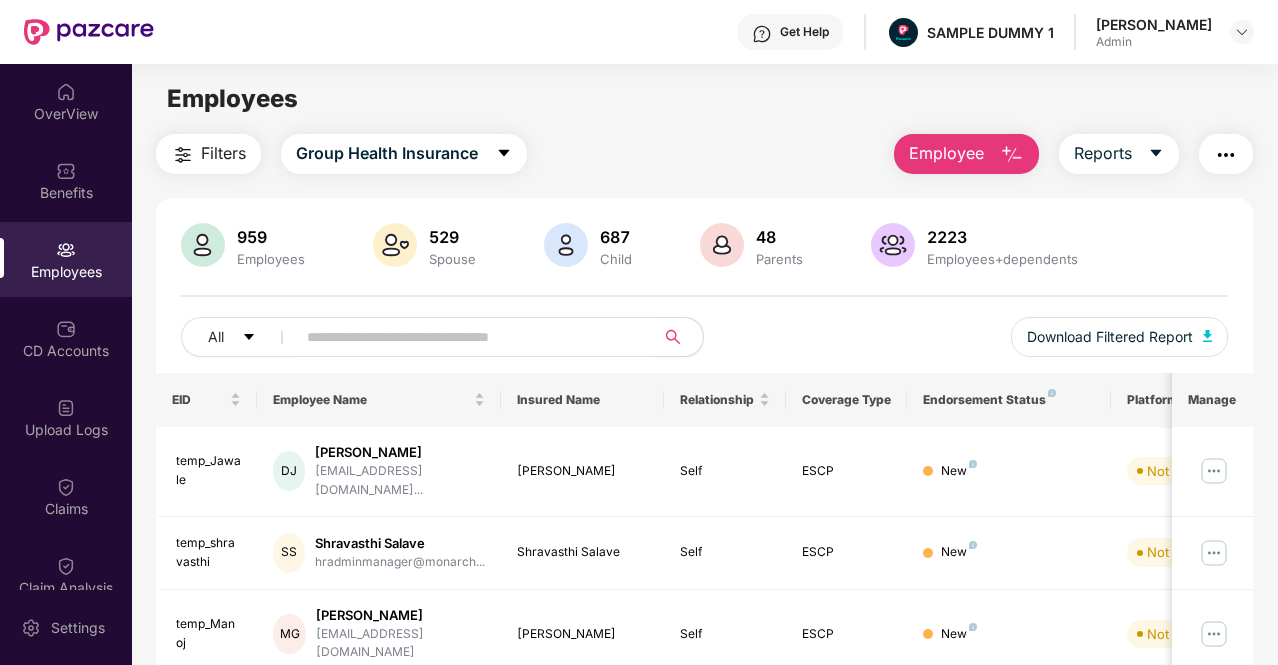 click at bounding box center (1226, 155) 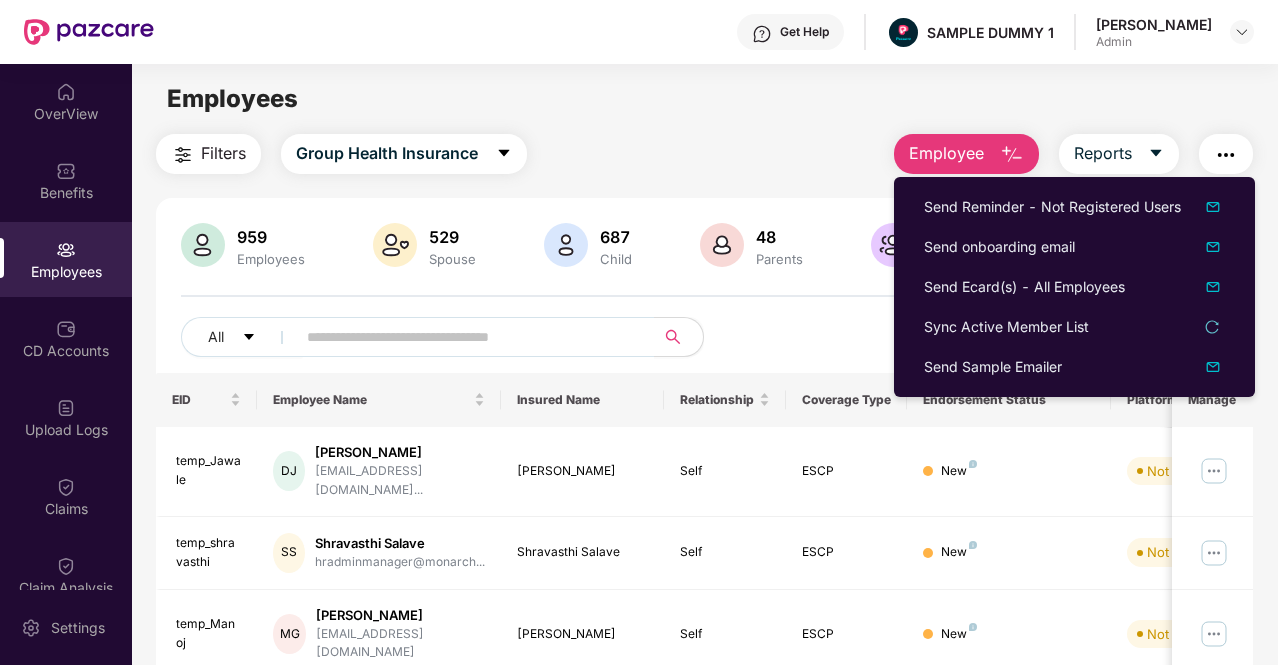 click on "Employees Filters Group Health Insurance Employee  Reports 959 Employees 529 Spouse 687 Child [DEMOGRAPHIC_DATA] Parents 2223 Employees+dependents All Download Filtered Report EID Employee Name Insured Name Relationship Coverage Type Endorsement Status Platform Status Joining Date Manage                   temp_Jawale DJ [PERSON_NAME]   [EMAIL_ADDRESS][DOMAIN_NAME]... [PERSON_NAME] Self ESCP New Not Verified [DATE] temp_shravasthi SS Shravasthi Salave   hradminmanager@monarch... Shravasthi Salave Self ESCP New Not Verified [DATE] temp_Manoj MG [PERSON_NAME]   [PERSON_NAME][EMAIL_ADDRESS][DOMAIN_NAME] [PERSON_NAME] Self ESCP New Not Verified [DATE] temp_Parmeshwaran P [PERSON_NAME]@somugroup... [PERSON_NAME]  Self ESCP New Not Verified [DATE] temp_srinivasan S Srinivasan   ssrinivasan@somugroup.... Srinivasan  Self ESCP New Not Verified [DATE] temp_alekhya A alekhya   [EMAIL_ADDRESS][DOMAIN_NAME] alekhya  Self ESCP New Not Verified [DATE] temp_purbasha PS [PERSON_NAME]   [PERSON_NAME]@greatlearning..." at bounding box center (704, 396) 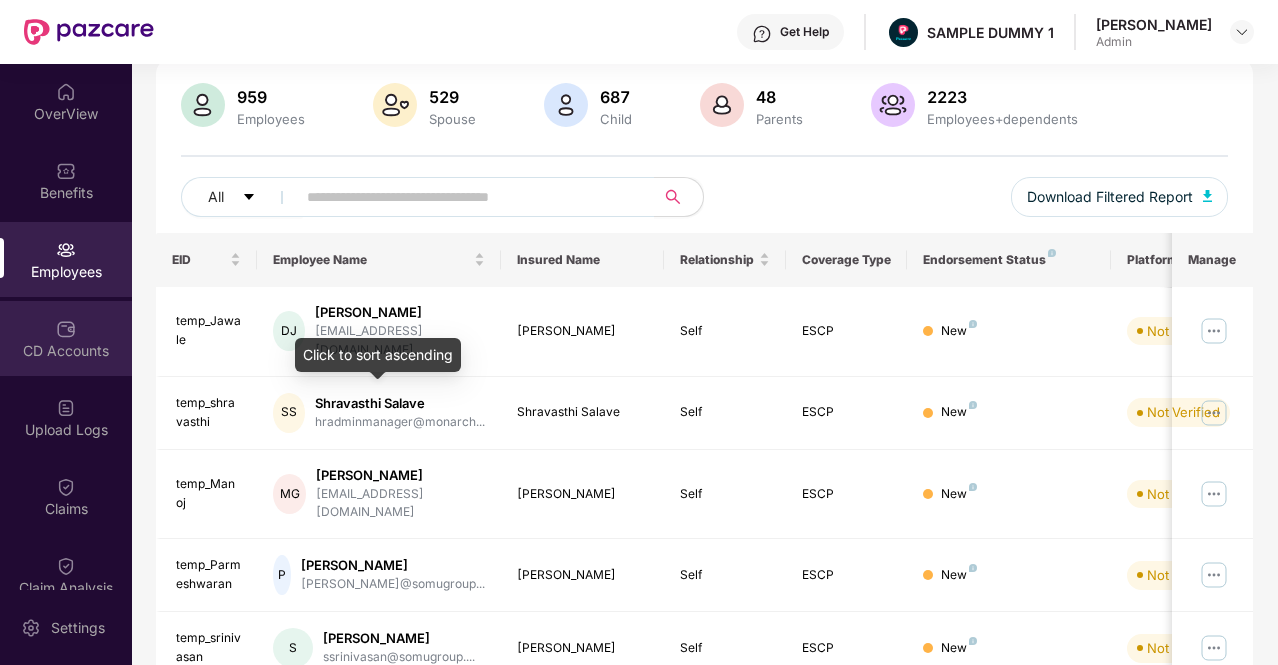 scroll, scrollTop: 142, scrollLeft: 0, axis: vertical 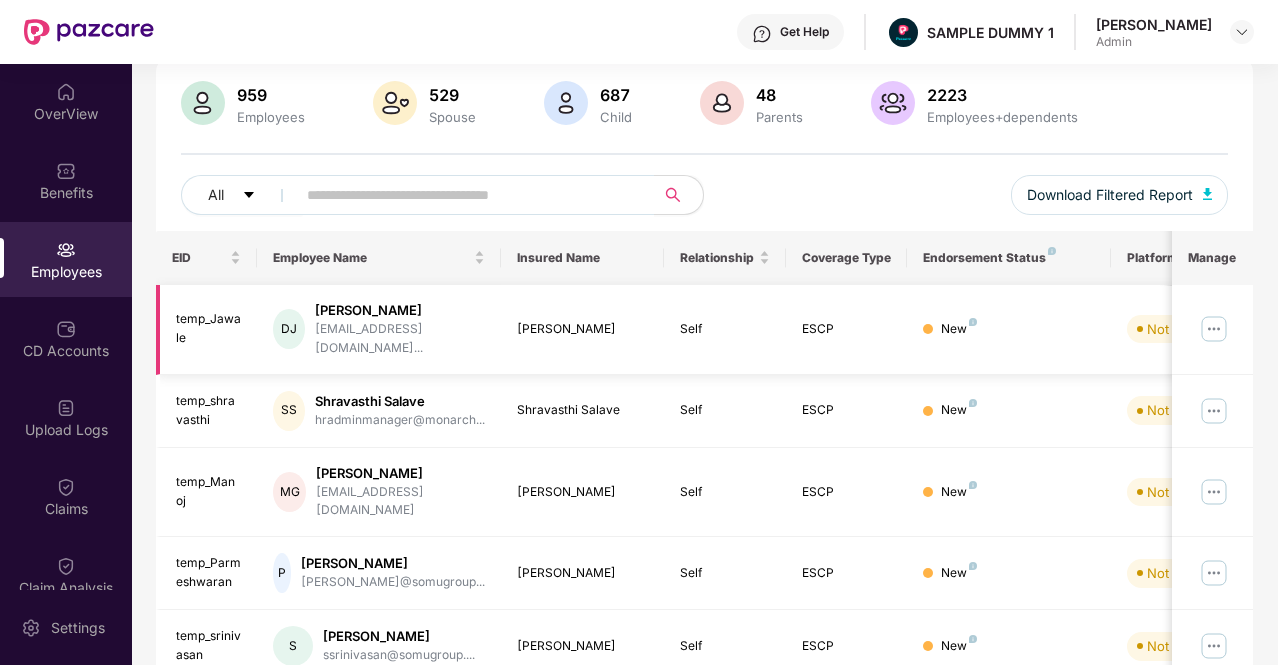 click at bounding box center [1214, 329] 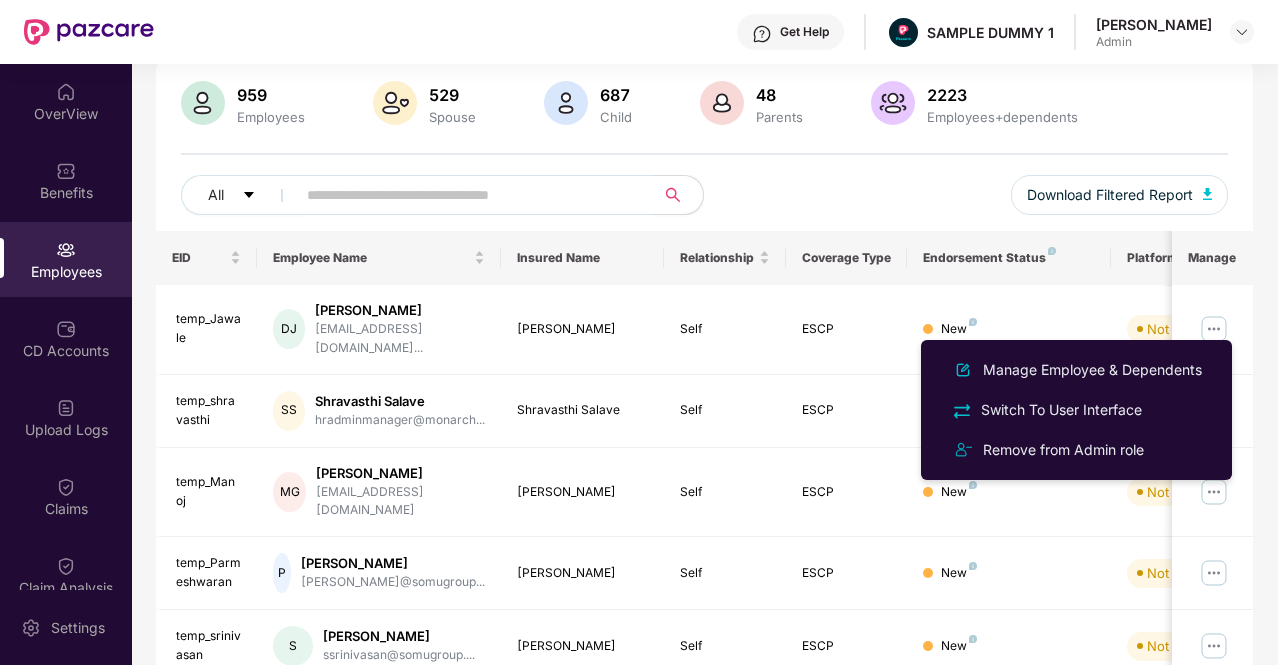 click on "All Download Filtered Report" at bounding box center [704, 203] 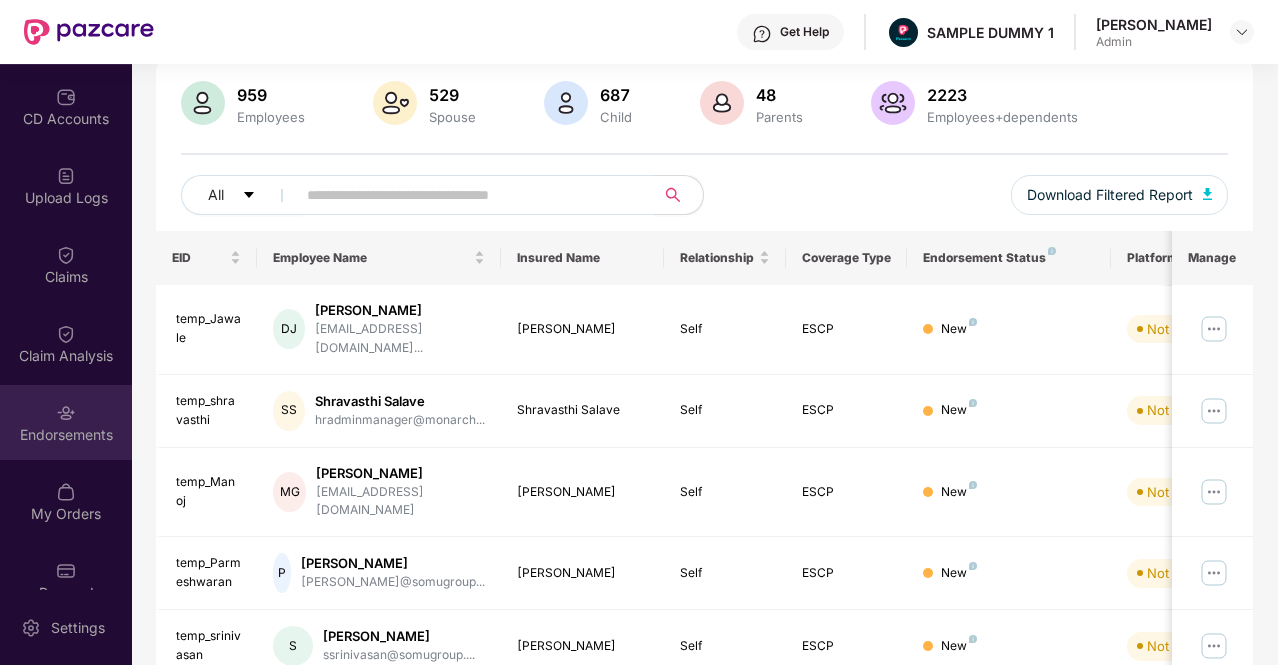 scroll, scrollTop: 249, scrollLeft: 0, axis: vertical 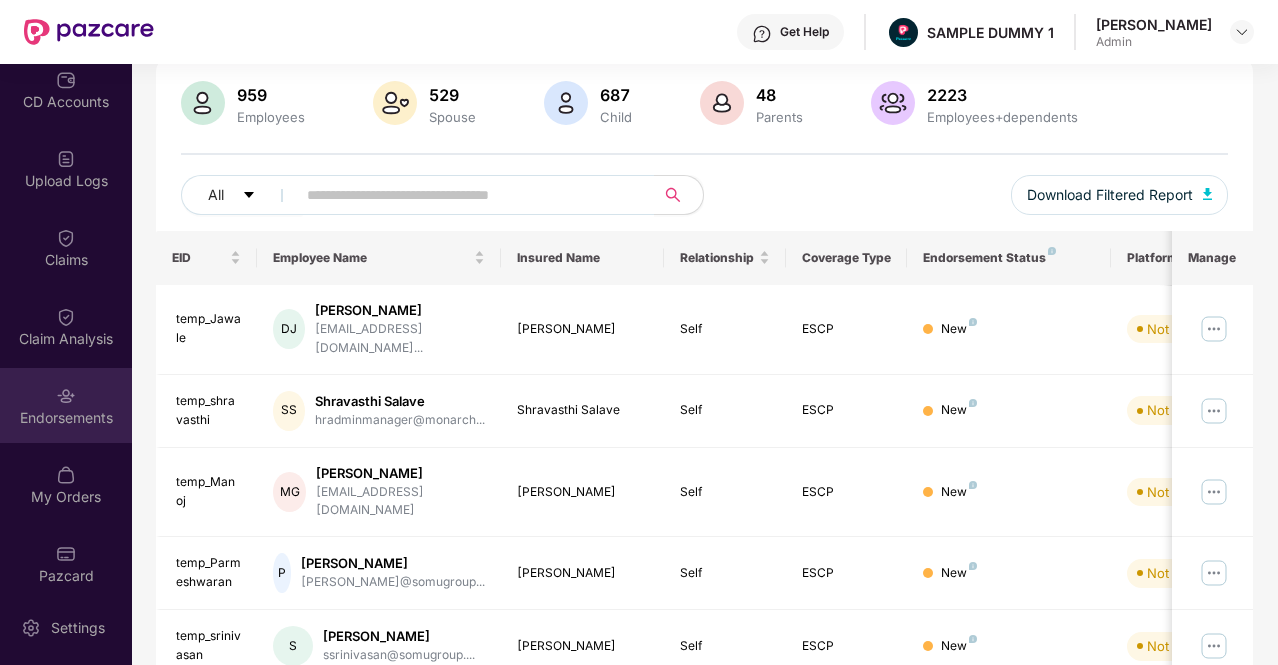 click on "Endorsements" at bounding box center (66, 418) 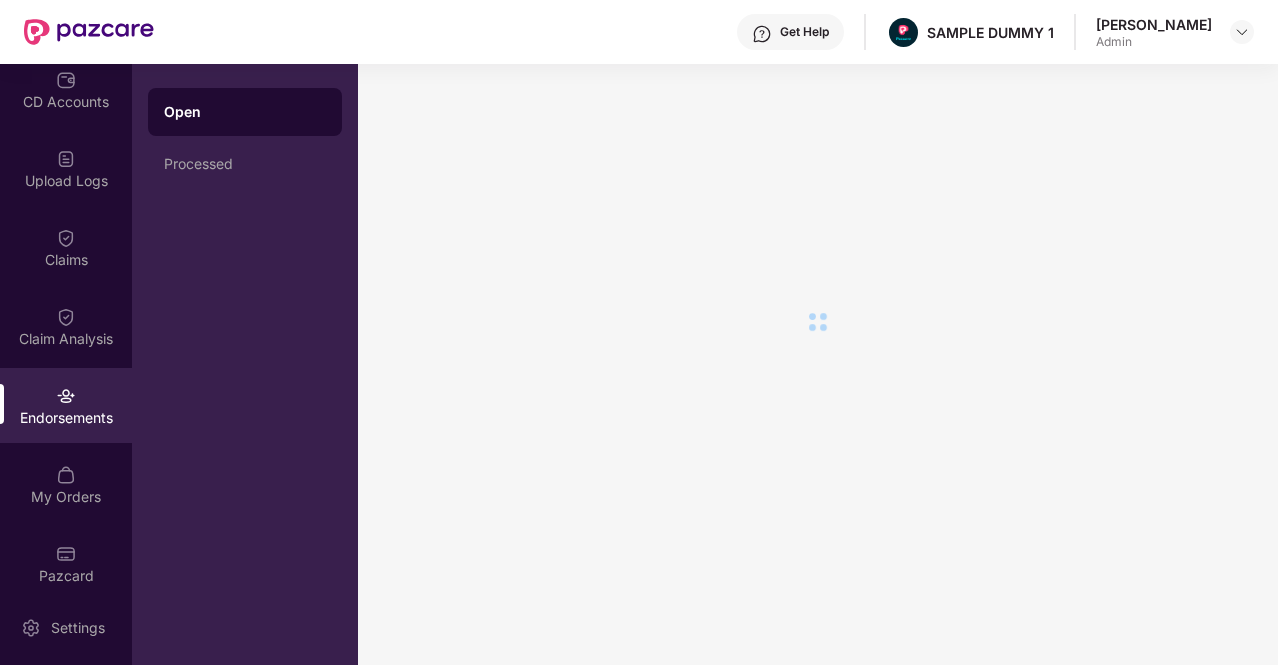 scroll, scrollTop: 0, scrollLeft: 0, axis: both 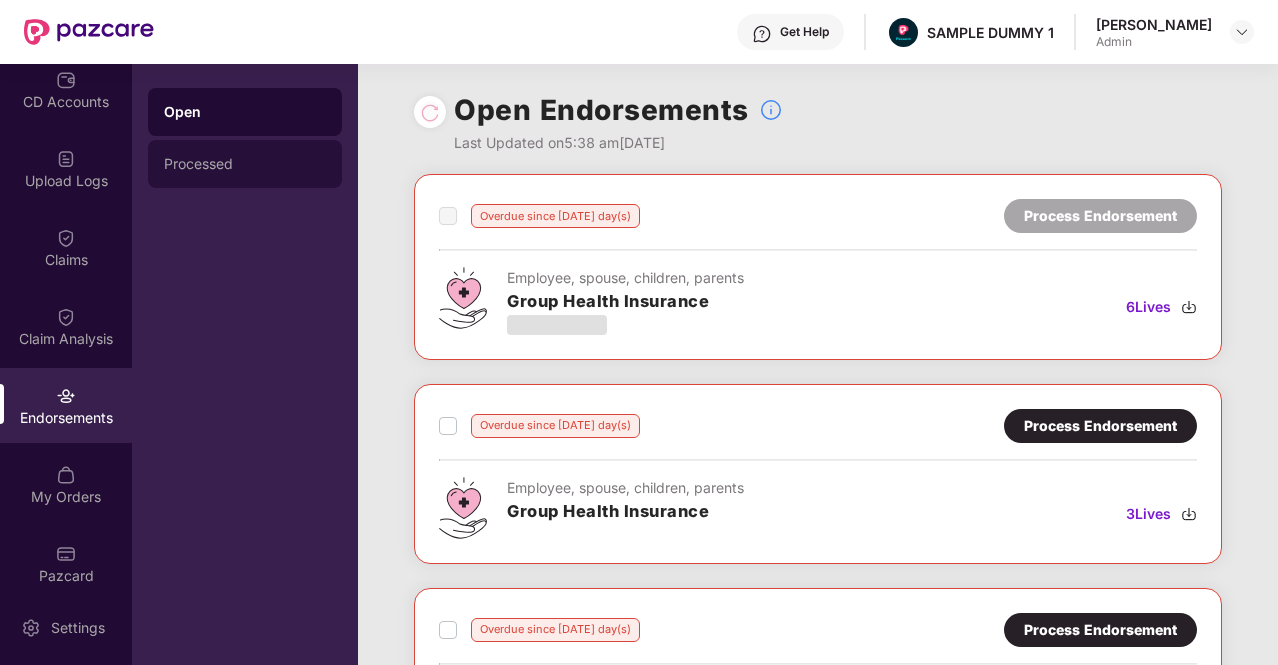 click on "Processed" at bounding box center (245, 164) 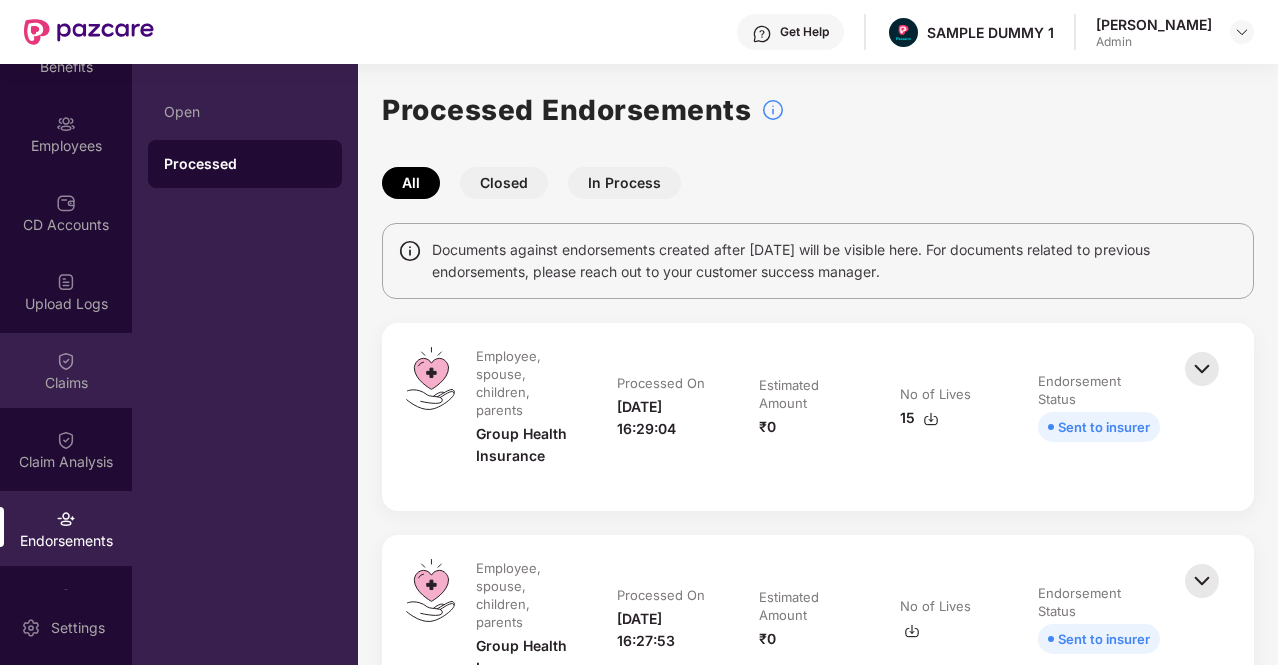 scroll, scrollTop: 113, scrollLeft: 0, axis: vertical 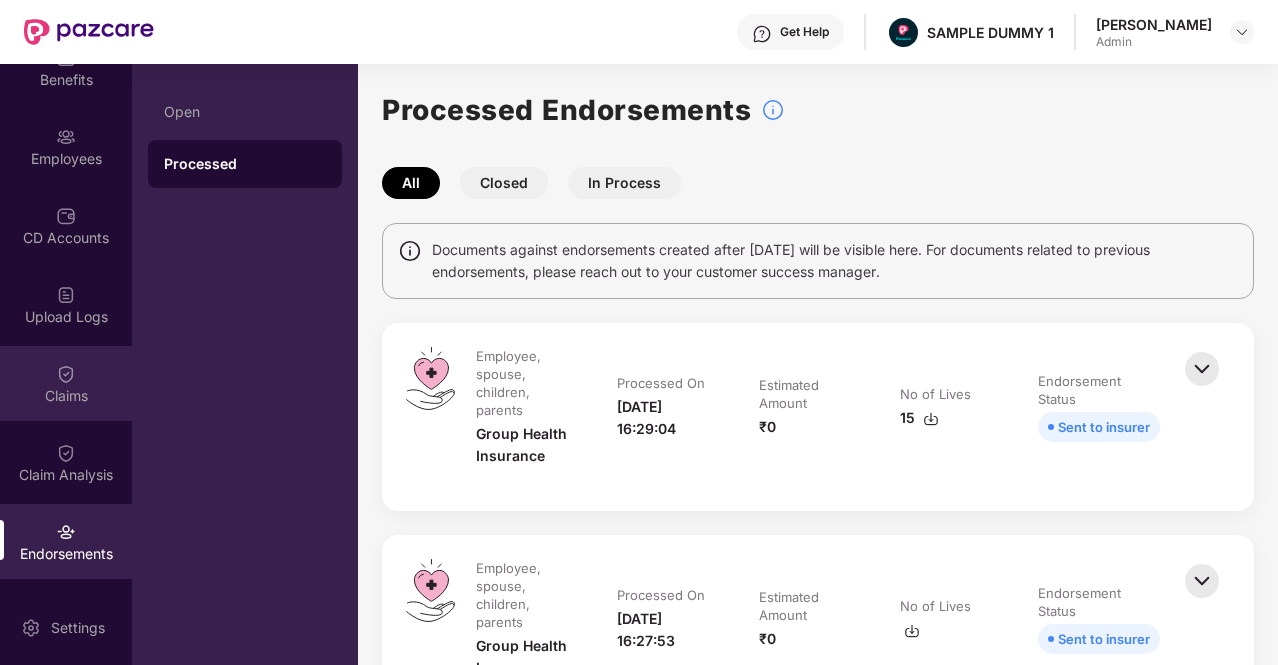 click on "CD Accounts" at bounding box center (66, 238) 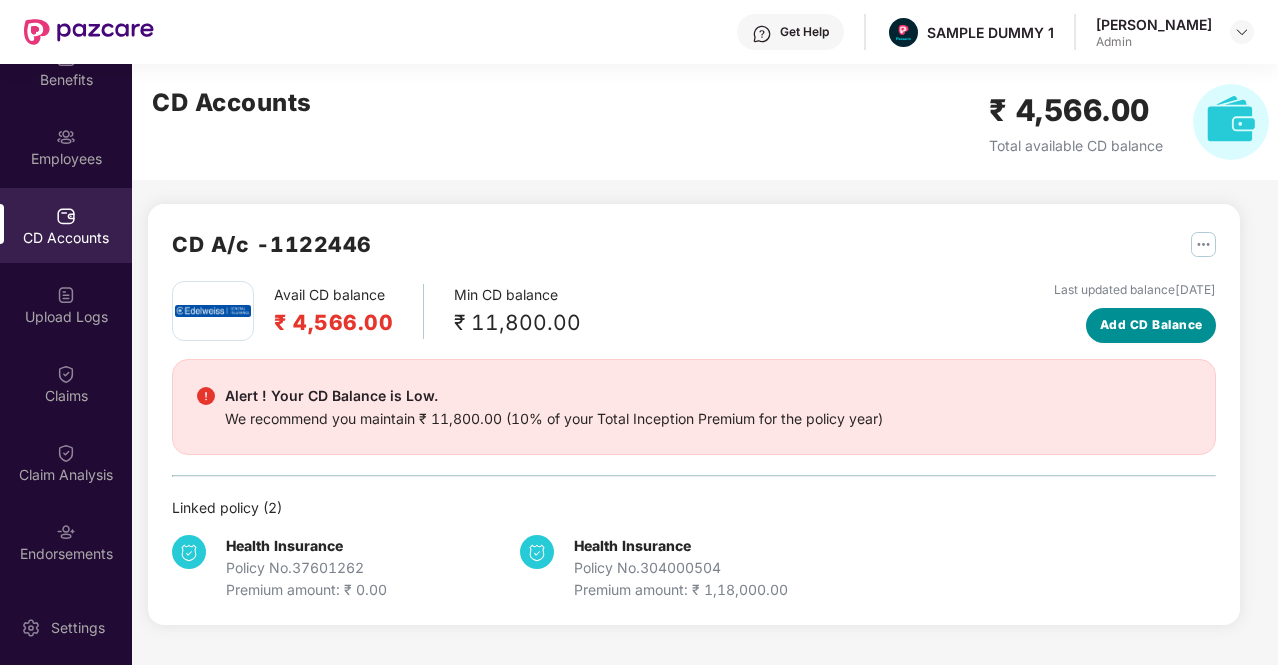 click on "Add CD Balance" at bounding box center (1151, 325) 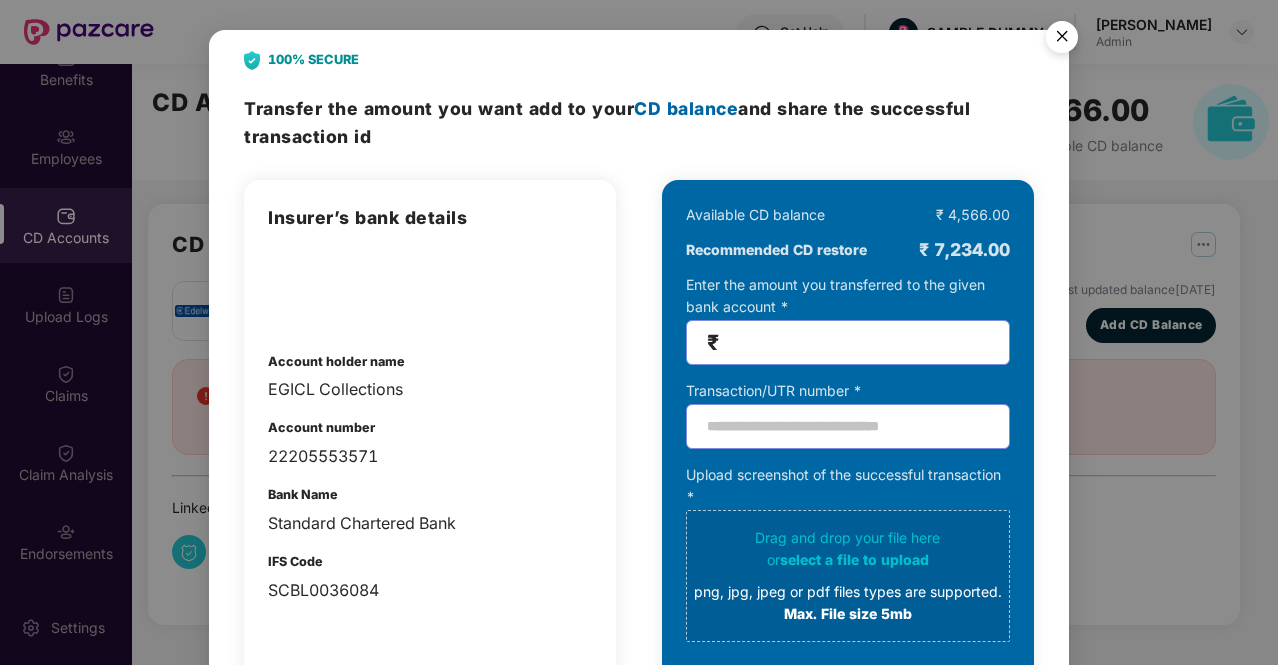 click at bounding box center (1062, 40) 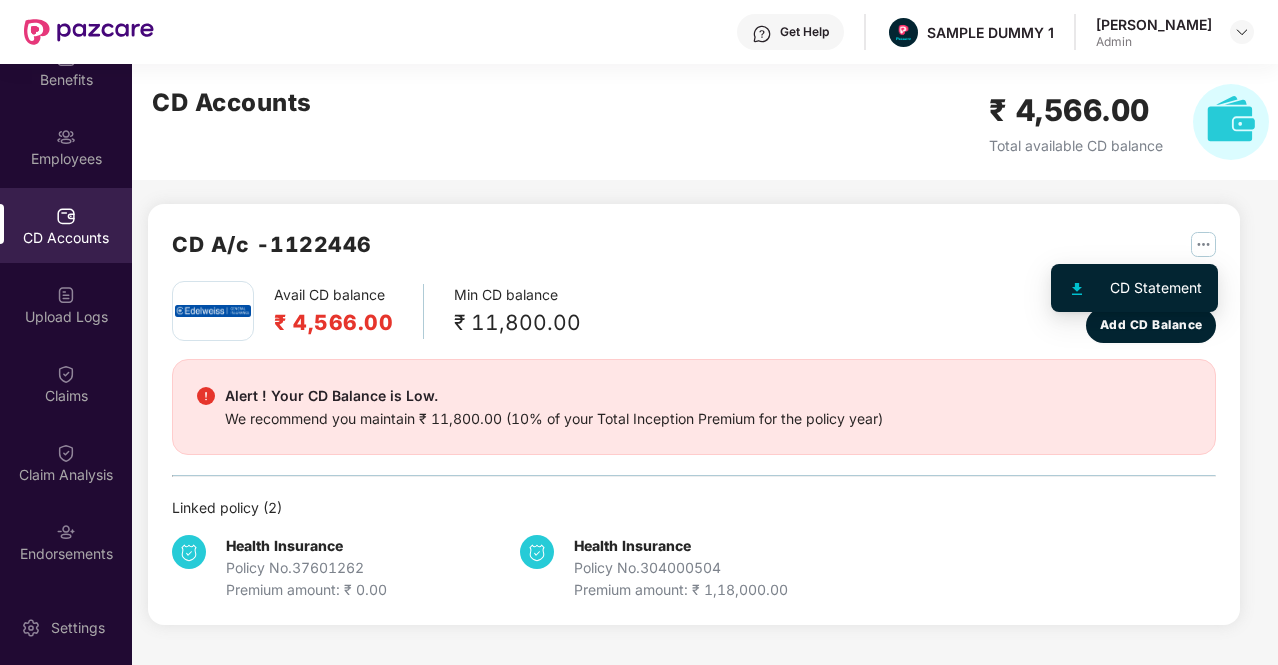 click at bounding box center (1203, 244) 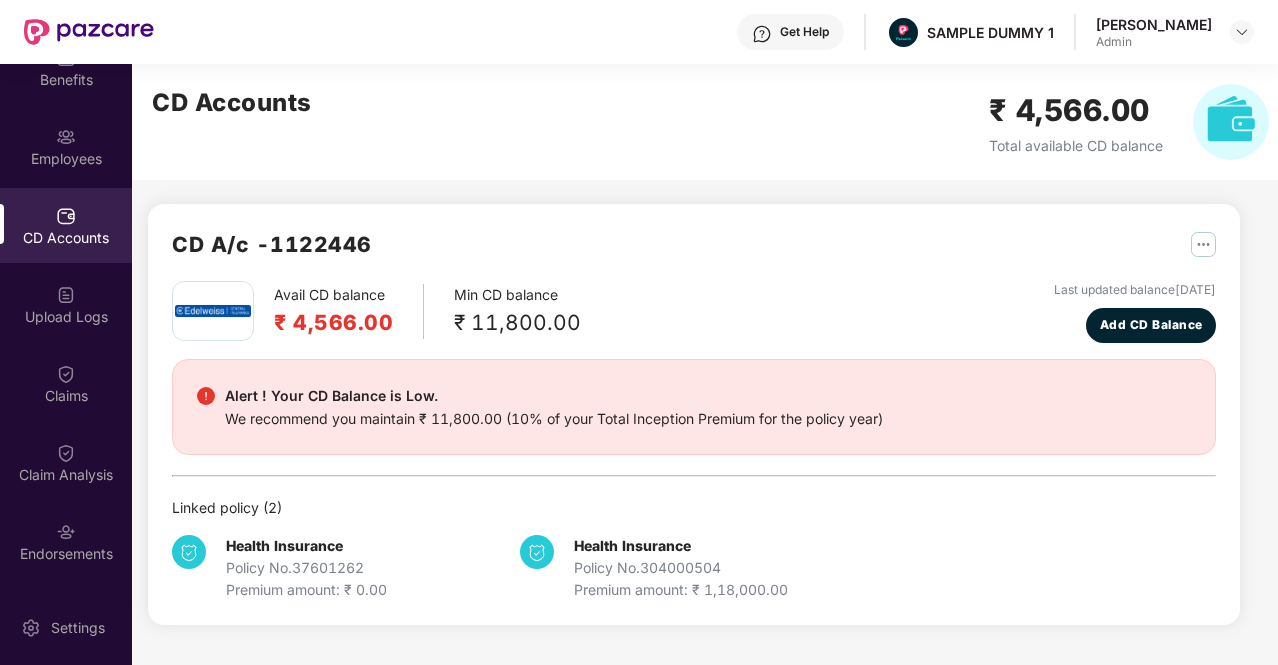 click on "CD A/c -  1122446 Avail CD balance ₹ 4,566.00 Min CD balance ₹ 11,800.00 Last updated balance  [DATE] Add CD Balance Alert ! Your CD Balance is Low. We recommend you maintain ₹ 11,800.00 (10% of your Total Inception Premium for the policy year) Linked policy ( 2 ) Health Insurance Policy No.  37601262 Premium amount: ₹ 0.00 Health Insurance Policy No.  304000504 Premium amount: ₹ 1,18,000.00" at bounding box center [694, 414] 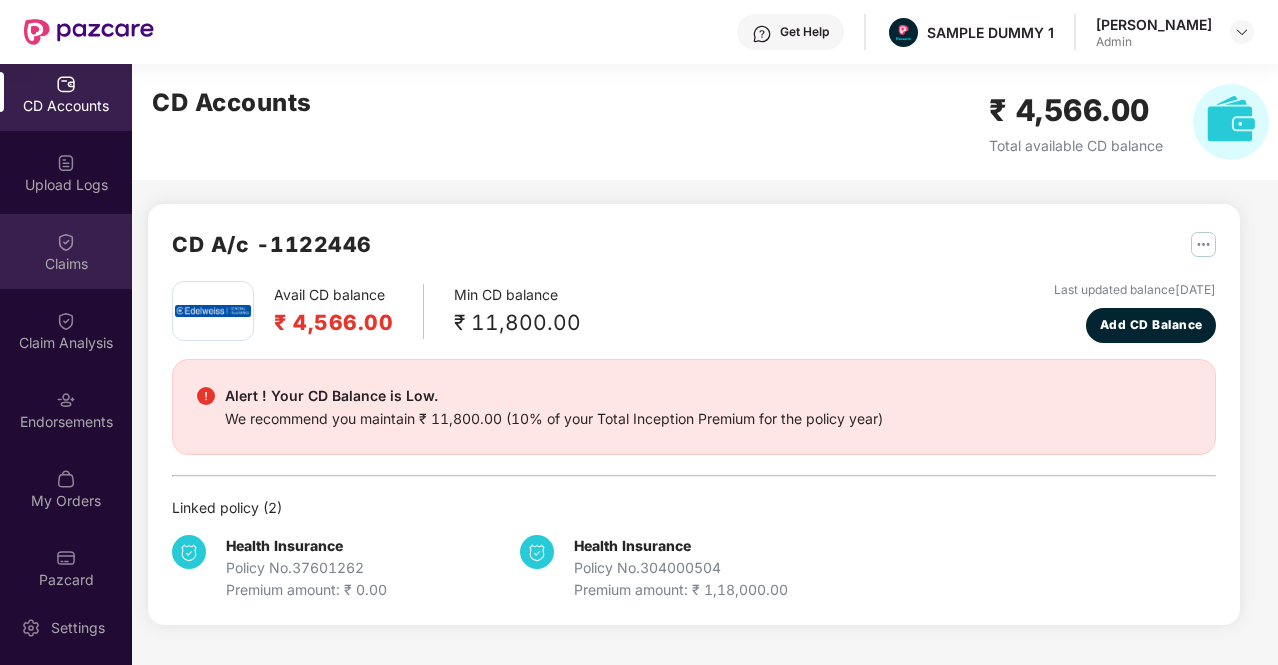 scroll, scrollTop: 246, scrollLeft: 0, axis: vertical 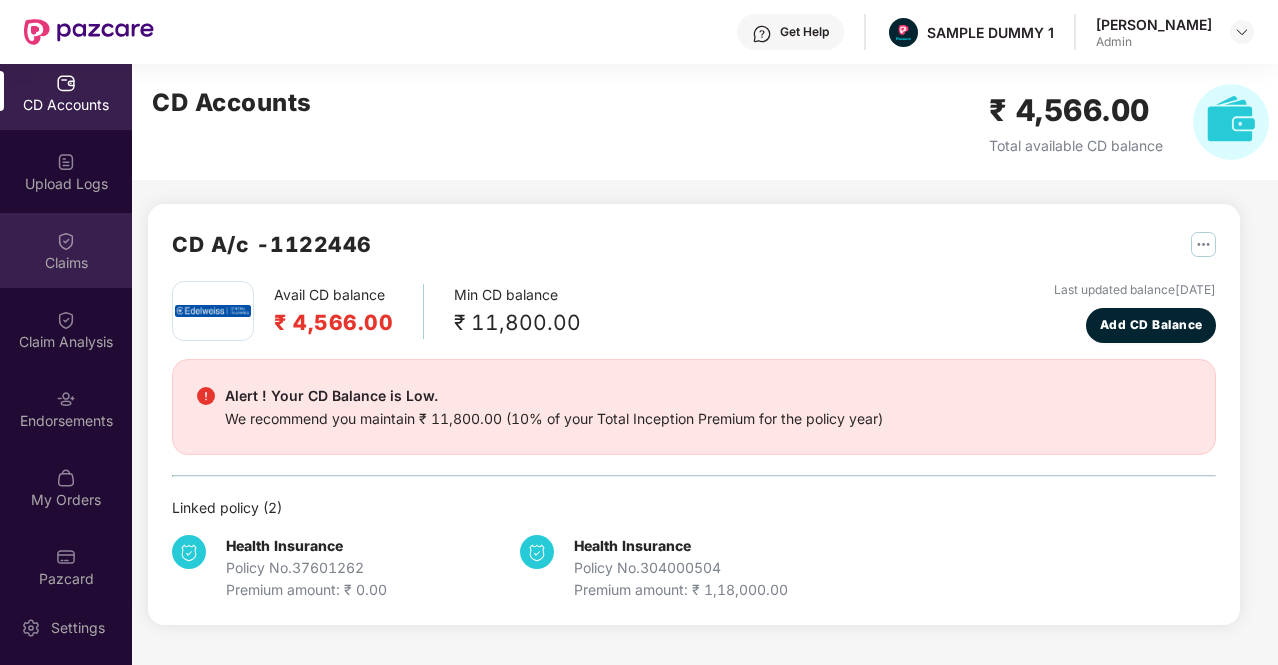 click on "Claims" at bounding box center [66, 263] 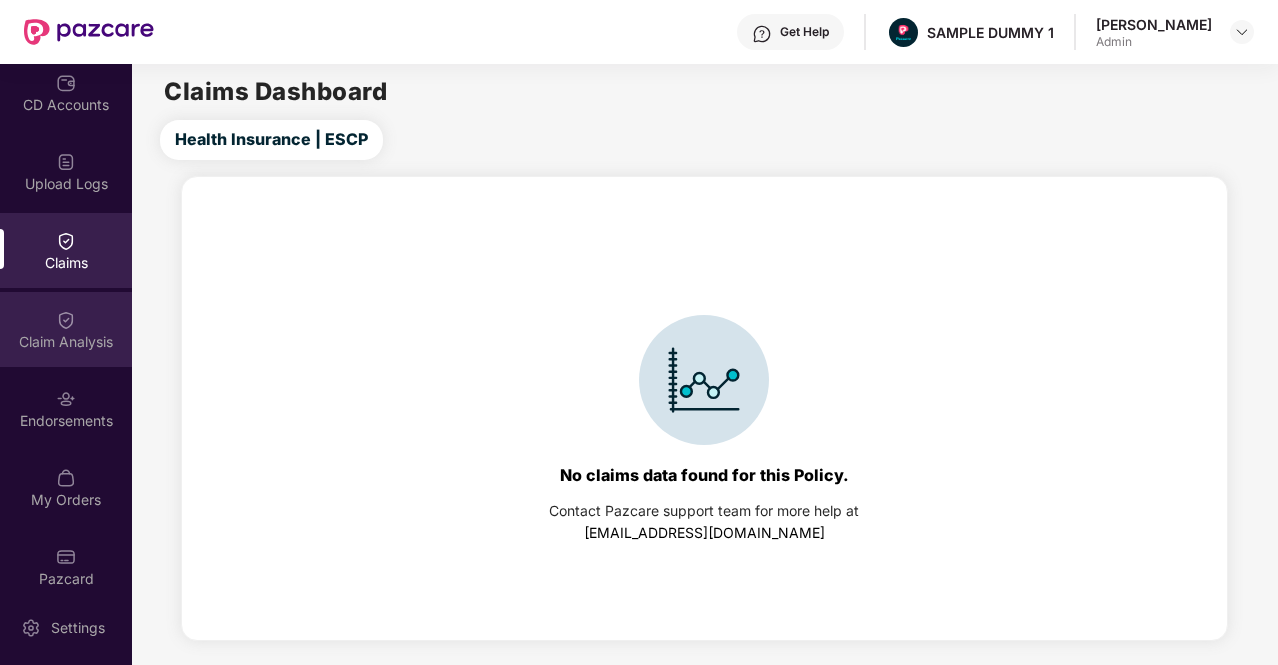 click on "Claim Analysis" at bounding box center (66, 329) 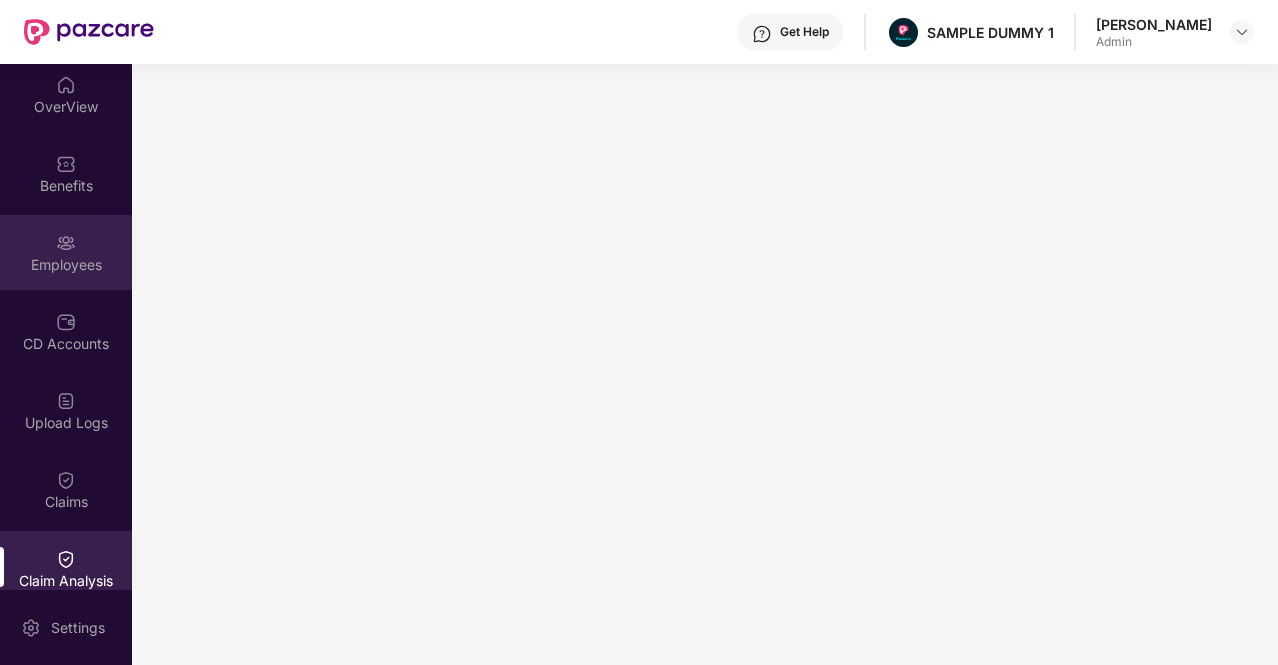 scroll, scrollTop: 0, scrollLeft: 0, axis: both 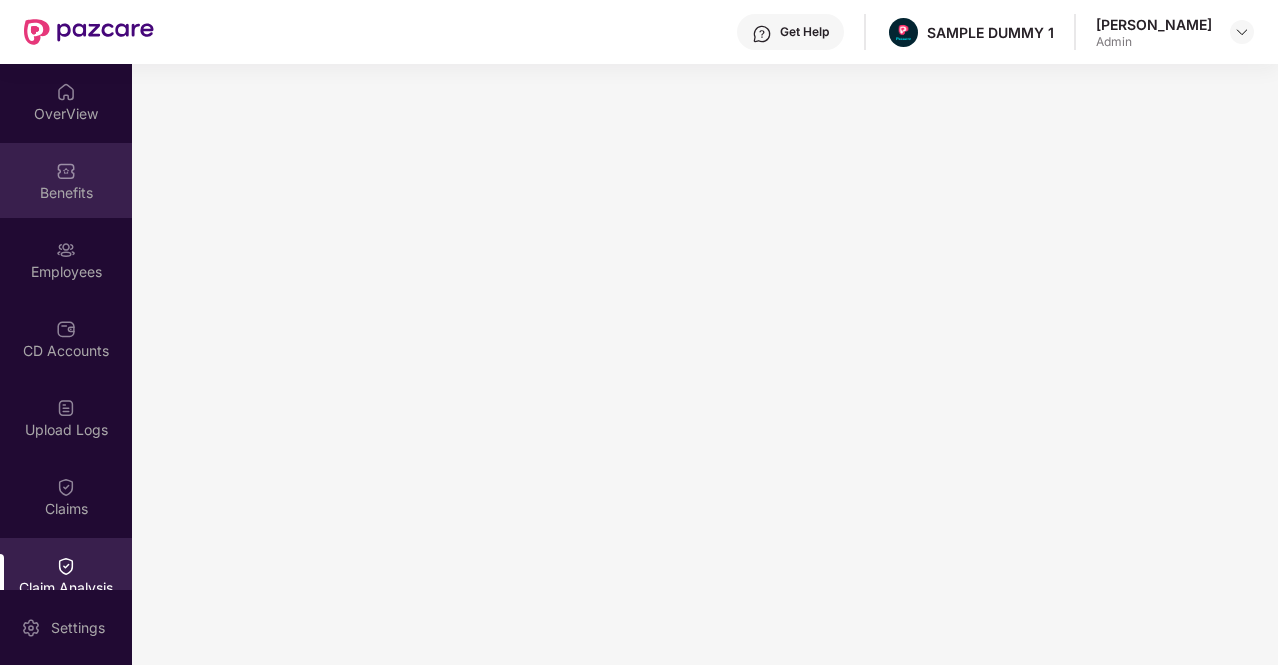 click on "Benefits" at bounding box center (66, 193) 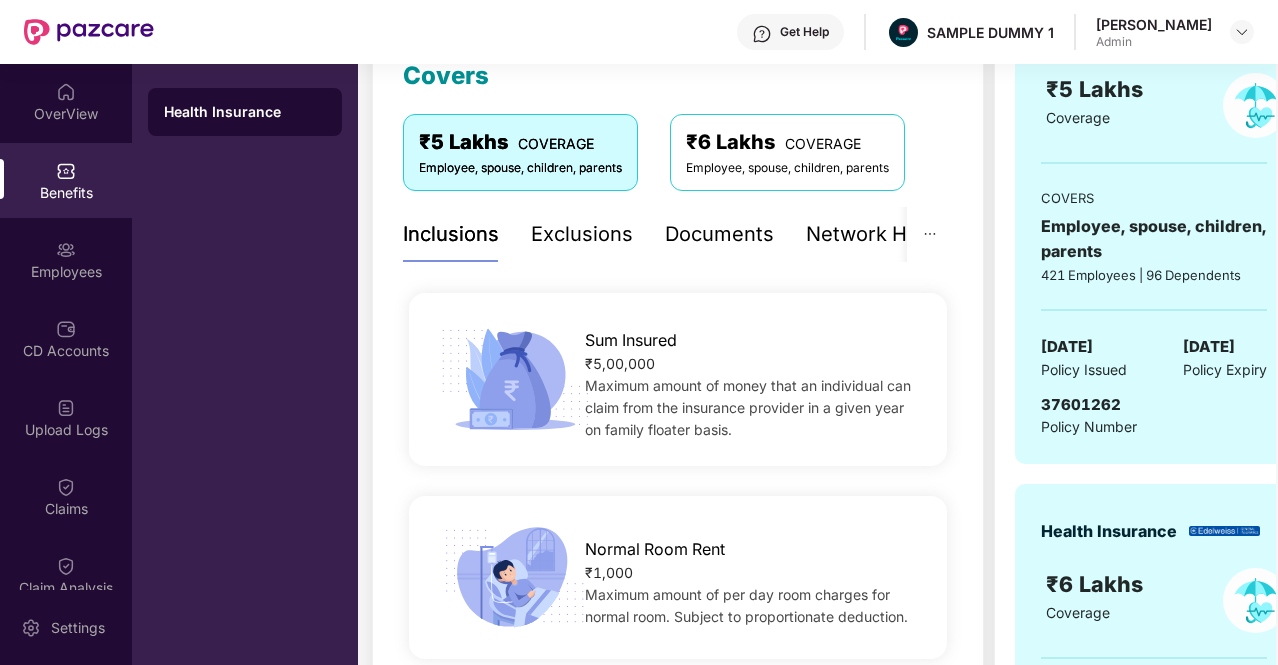 scroll, scrollTop: 299, scrollLeft: 0, axis: vertical 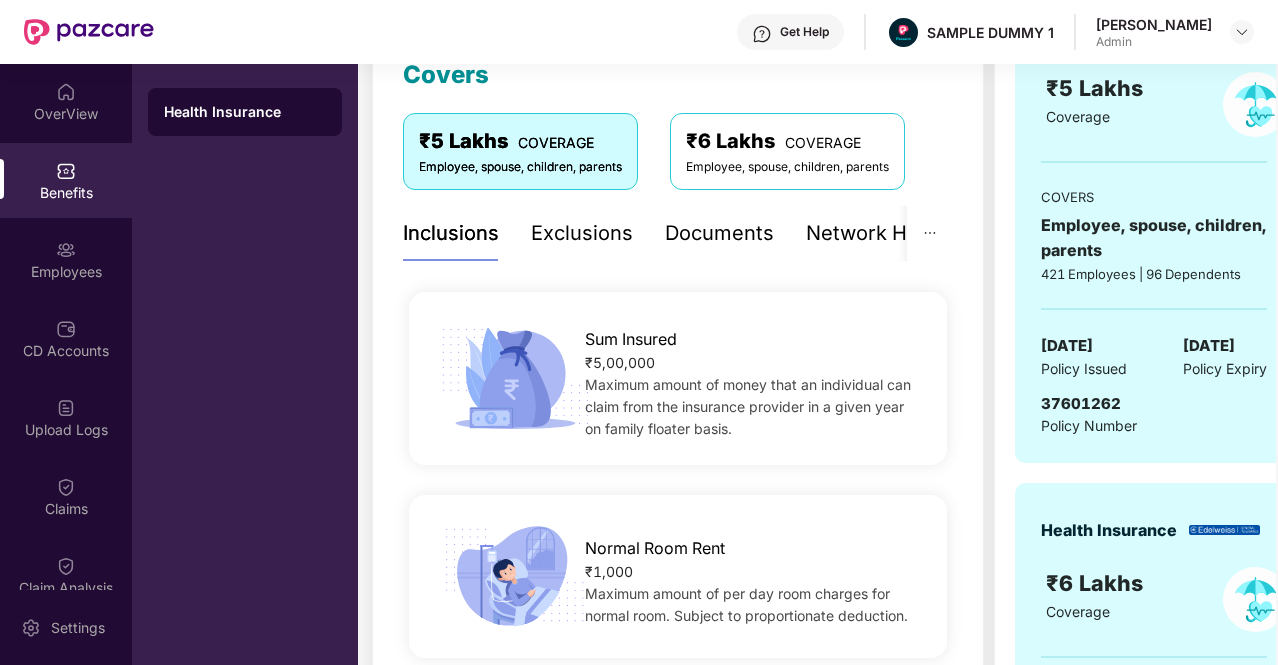 click on "Sum Insured" at bounding box center (631, 339) 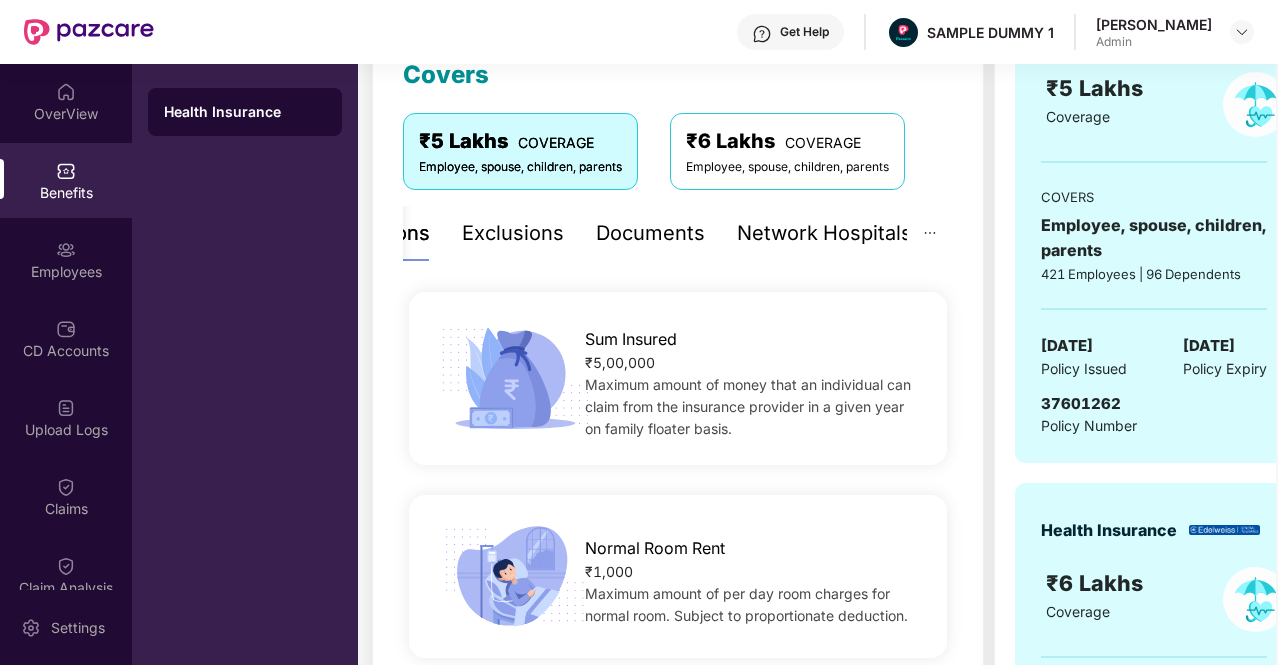 click on "Network Hospitals" at bounding box center (824, 233) 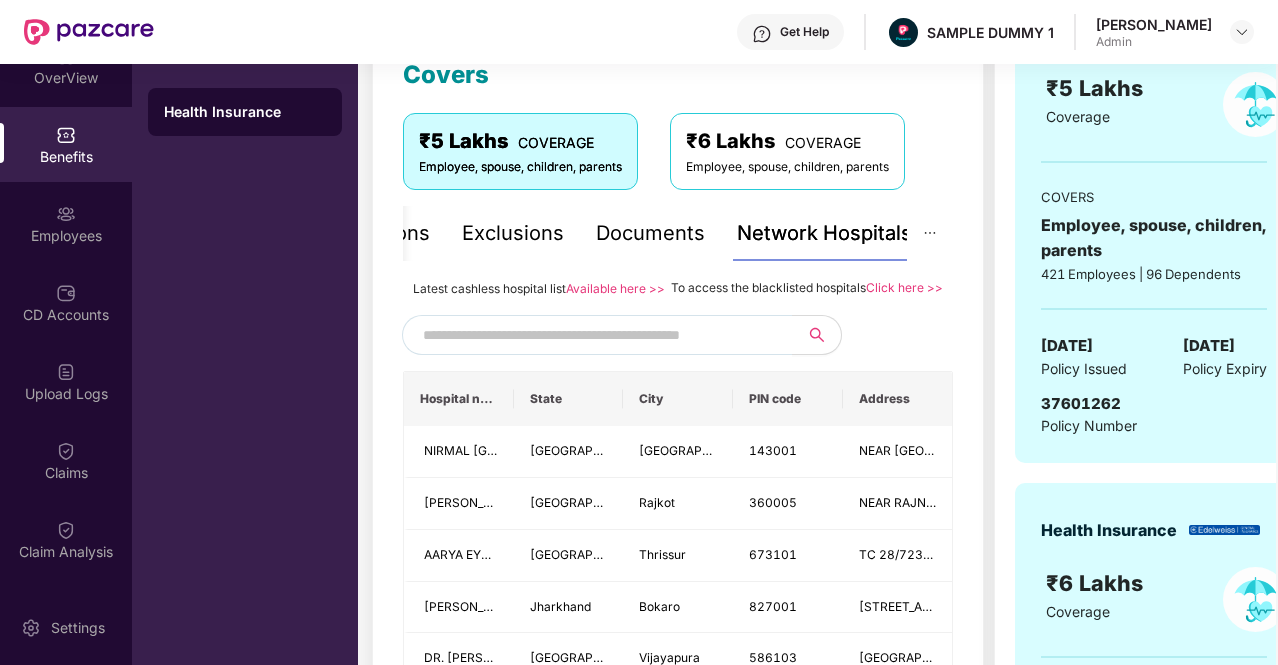 scroll, scrollTop: 0, scrollLeft: 0, axis: both 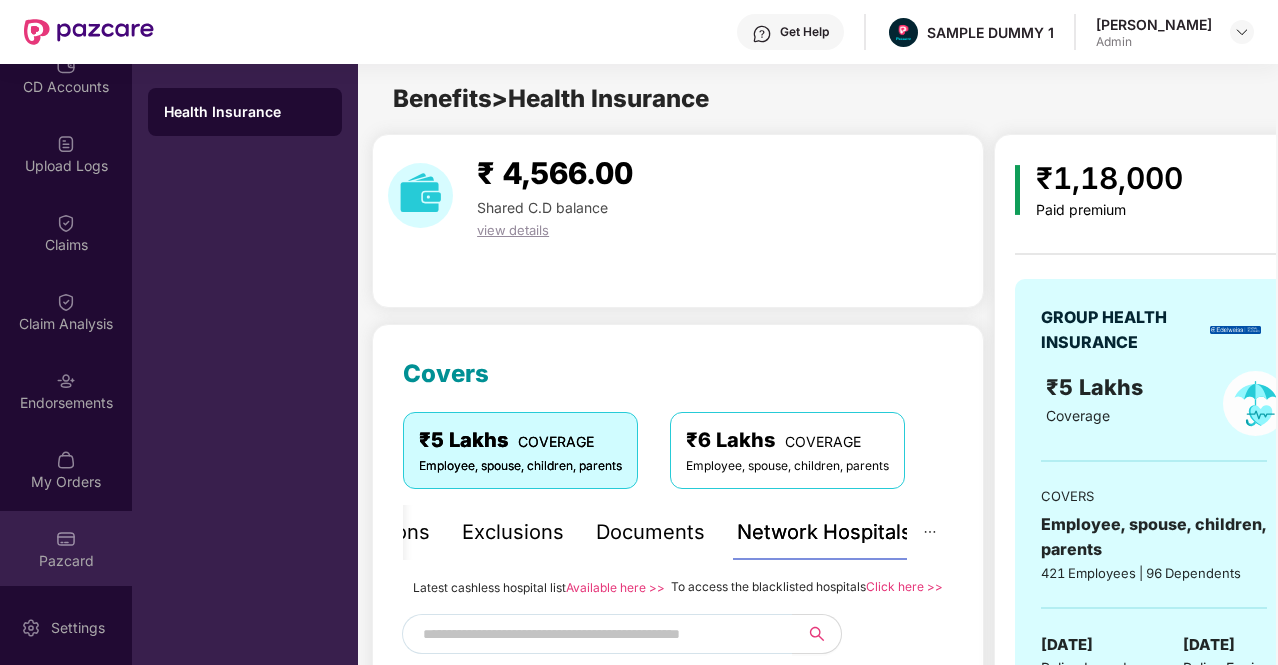 click on "Pazcard" at bounding box center [66, 548] 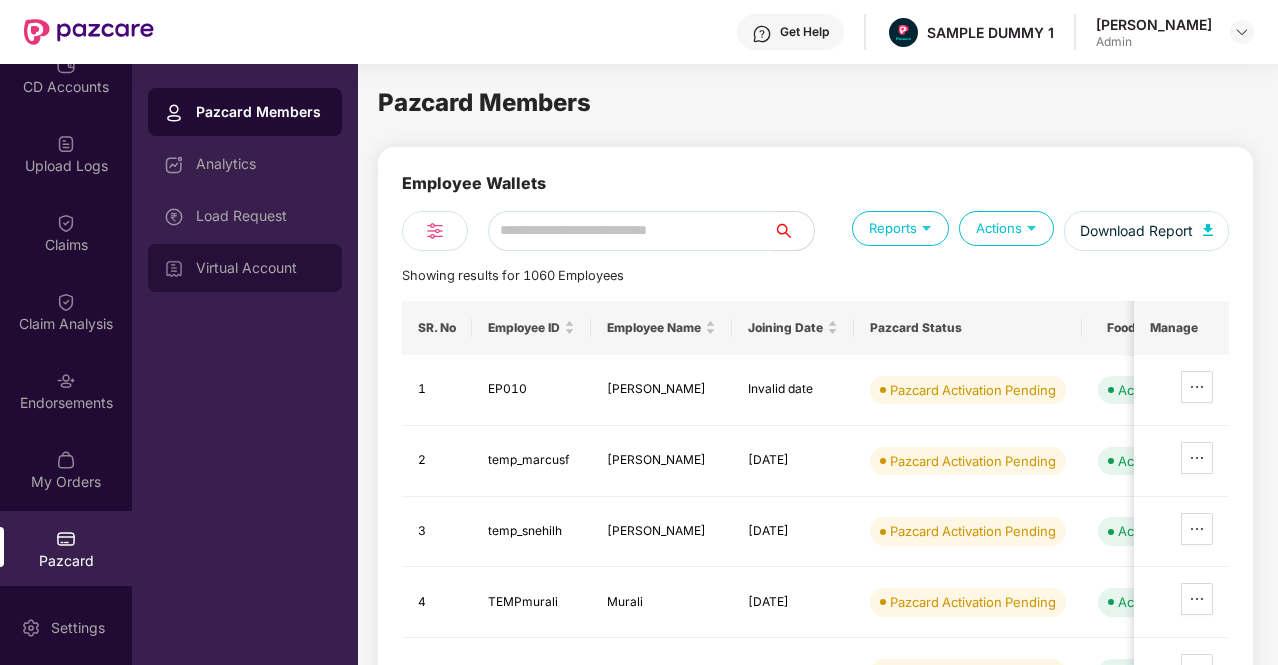 click on "Virtual Account" at bounding box center [245, 268] 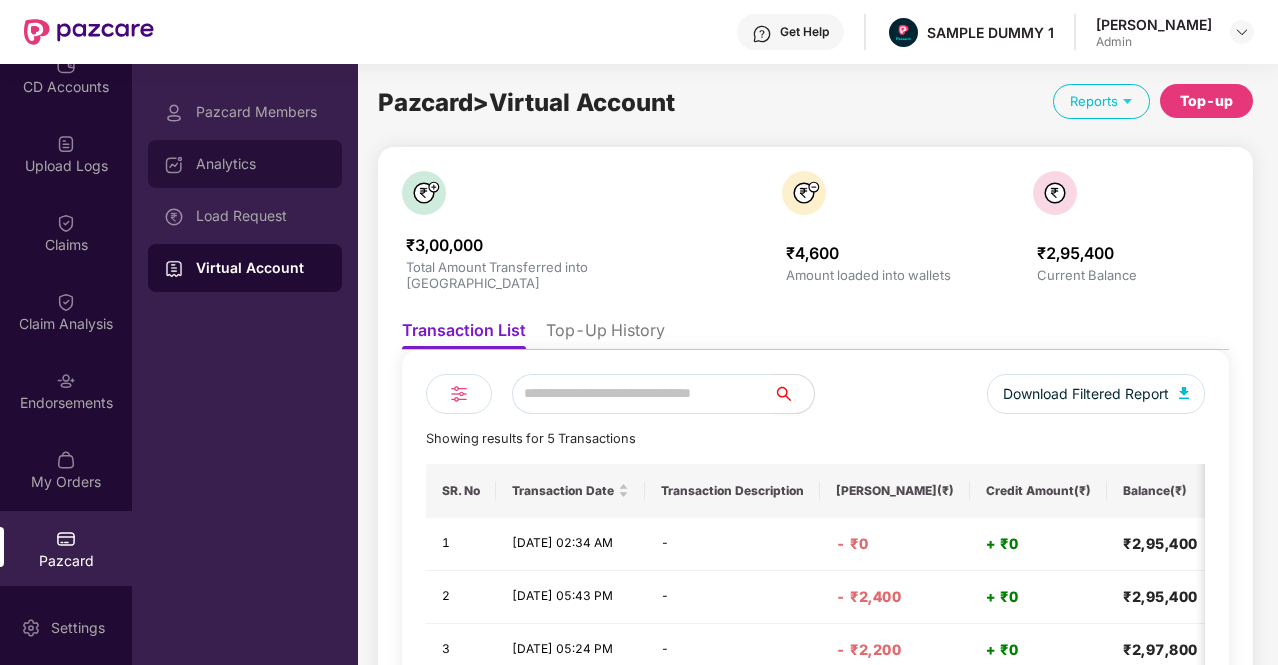 click on "Analytics" at bounding box center [245, 164] 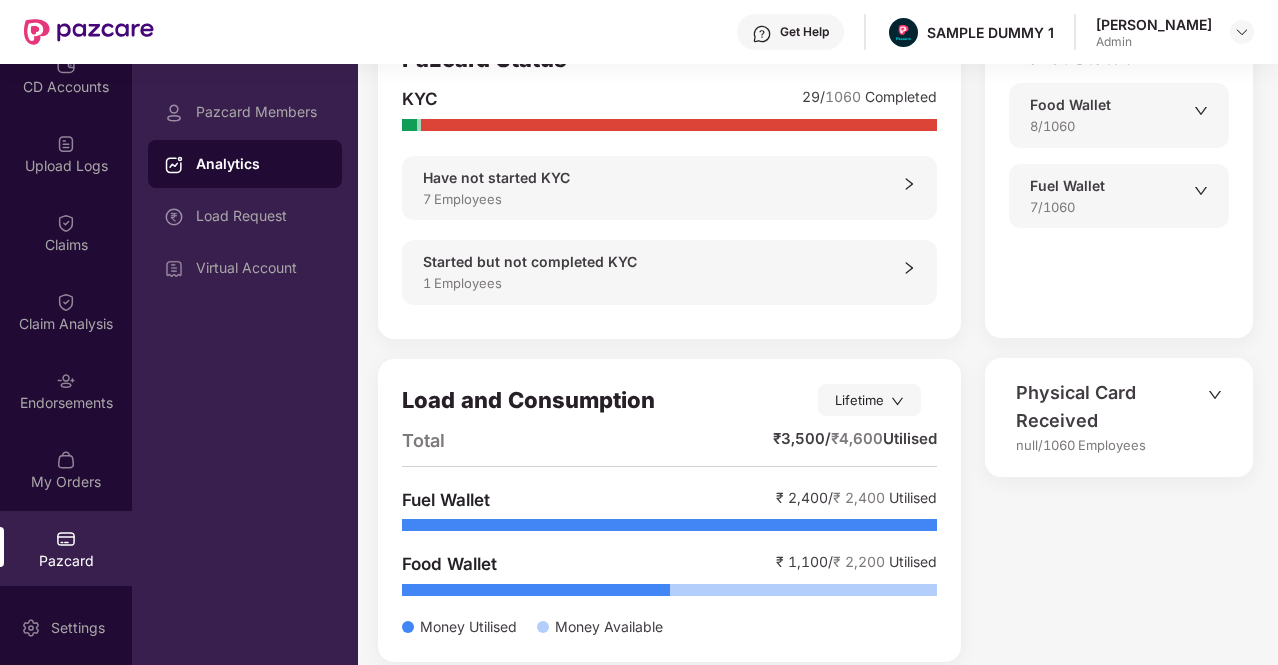 scroll, scrollTop: 146, scrollLeft: 0, axis: vertical 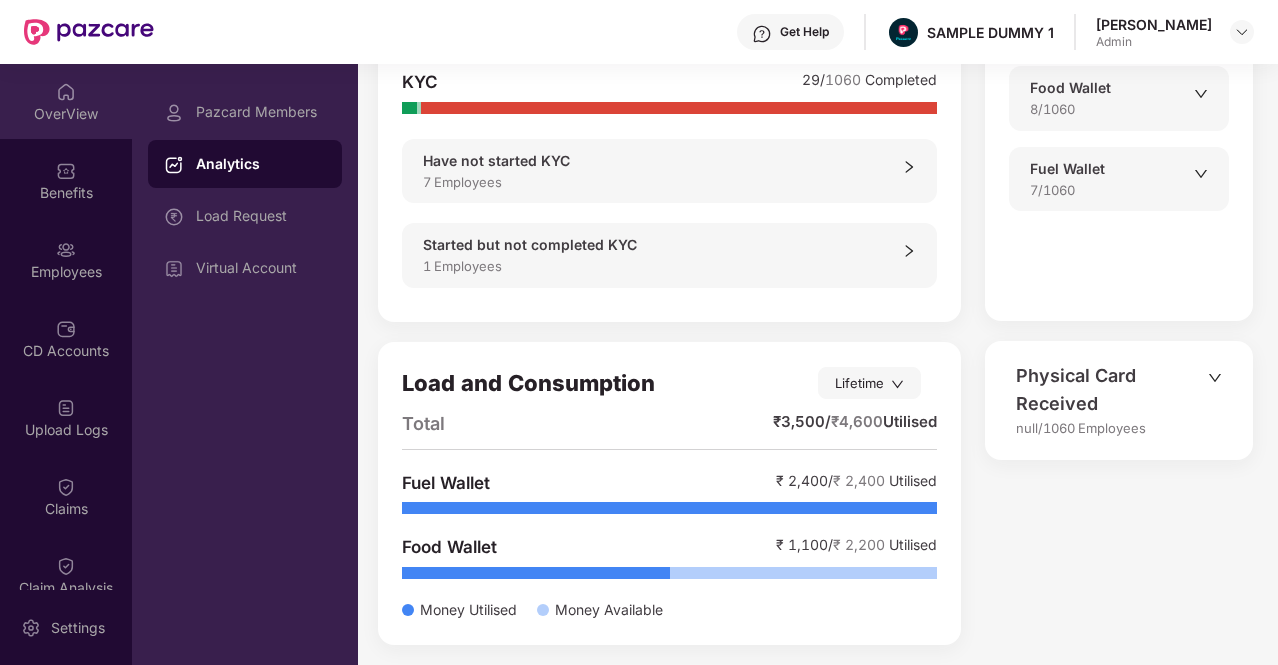 click on "OverView" at bounding box center (66, 114) 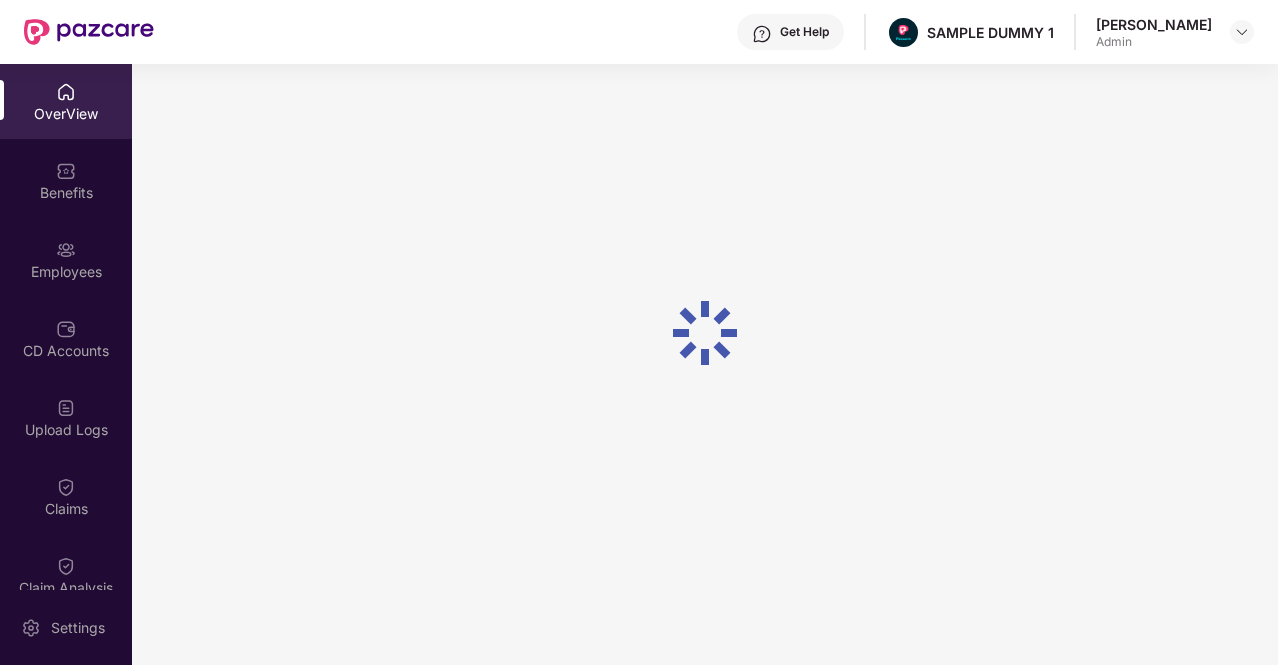 scroll, scrollTop: 64, scrollLeft: 0, axis: vertical 